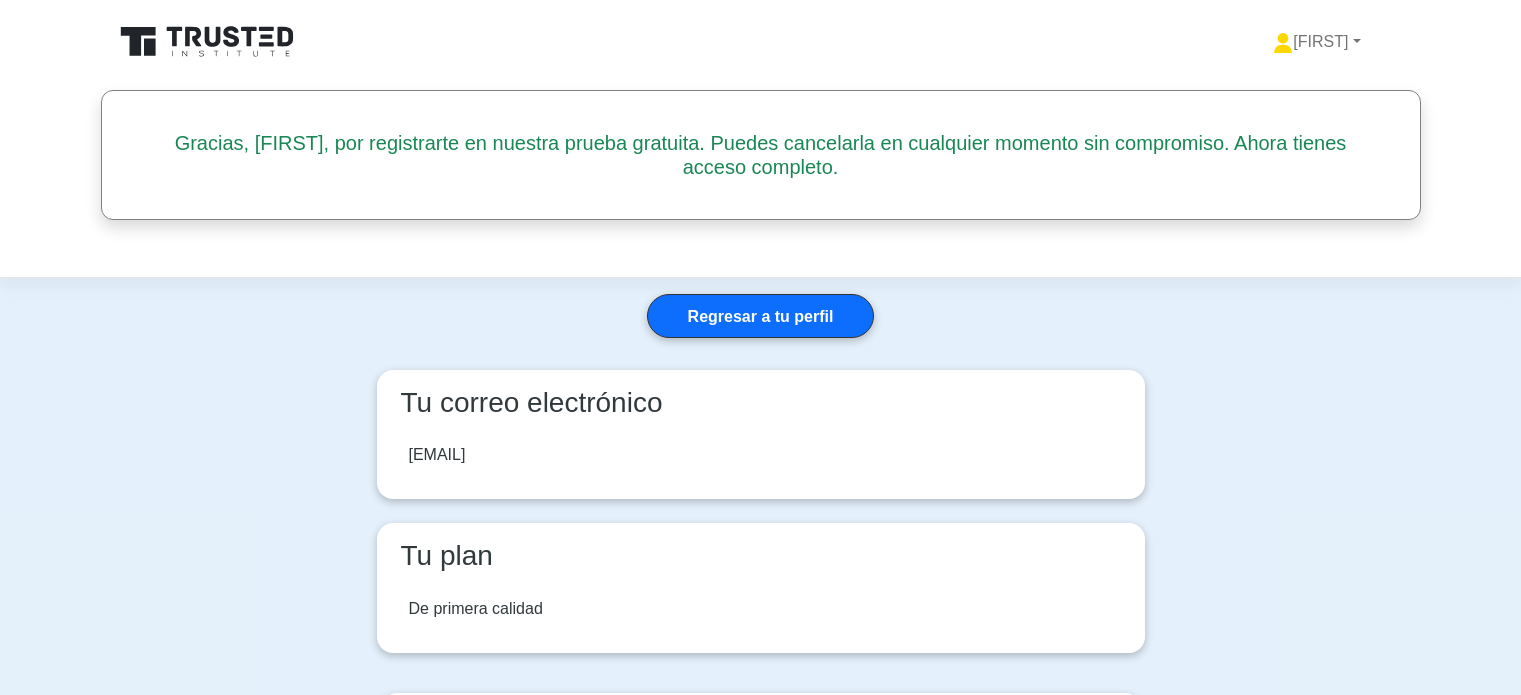 scroll, scrollTop: 0, scrollLeft: 0, axis: both 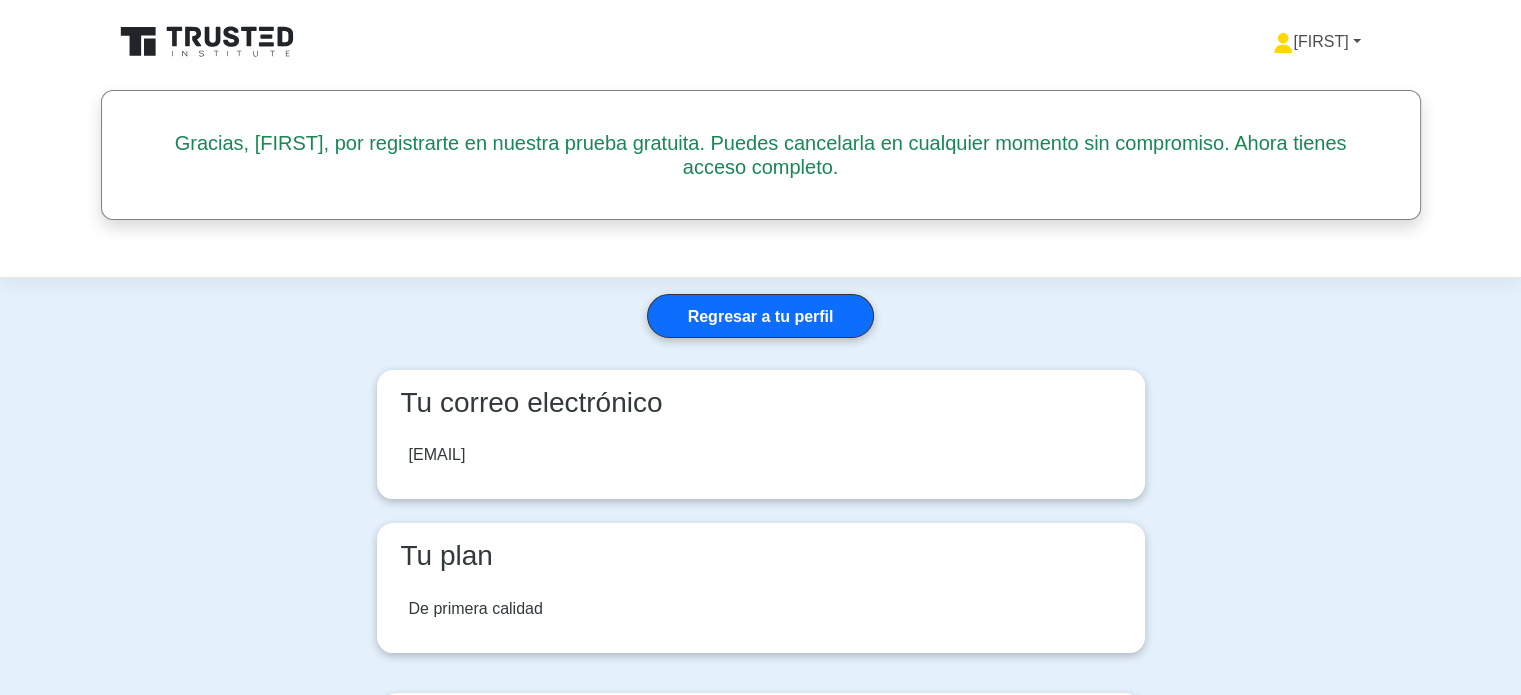 click on "[FIRST]" at bounding box center [1316, 42] 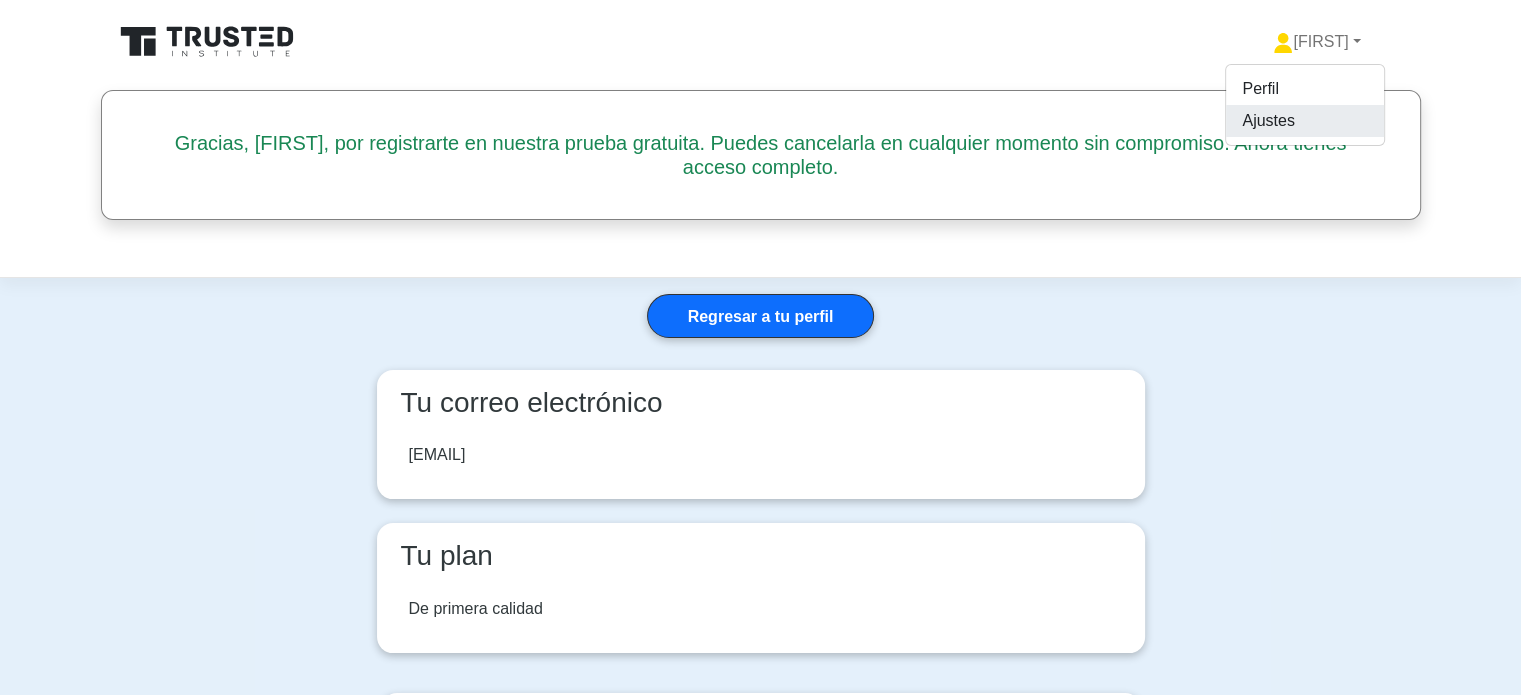 click on "Ajustes" at bounding box center (1268, 120) 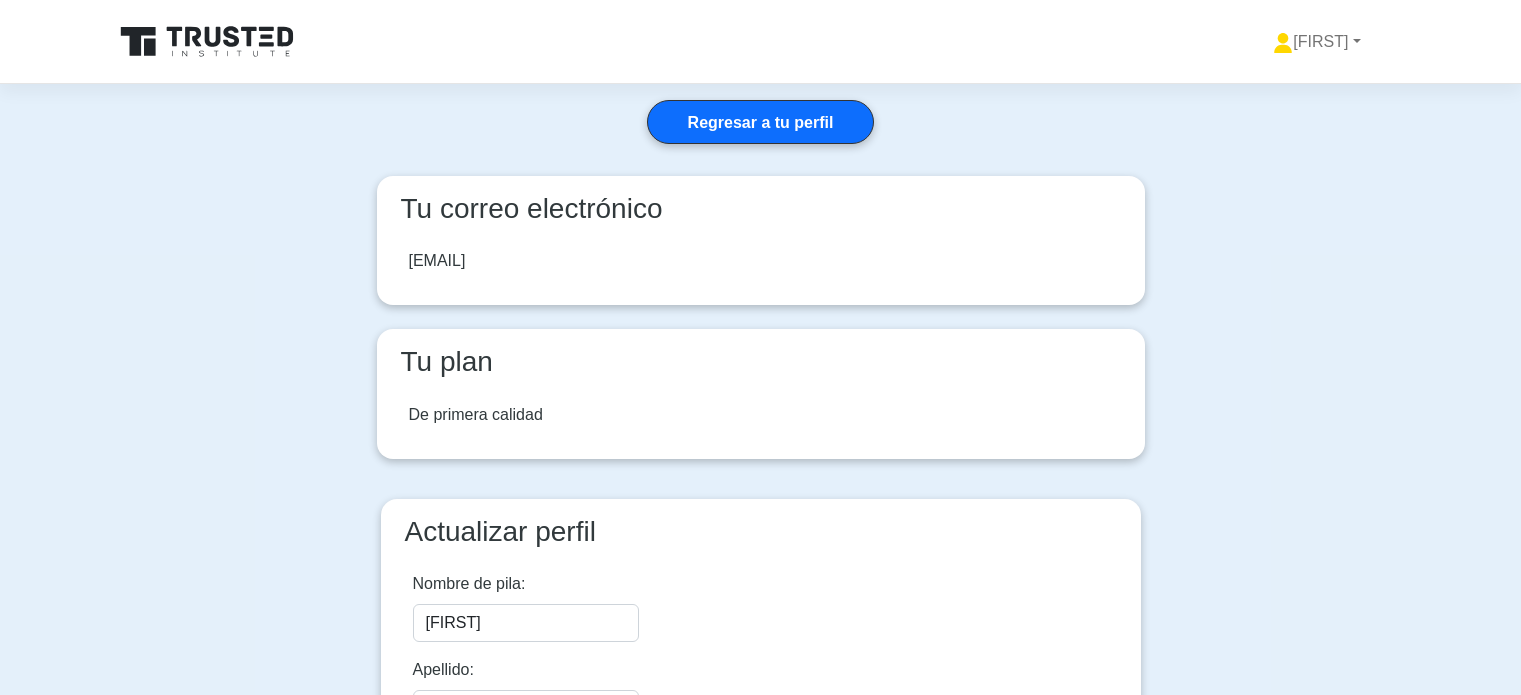 scroll, scrollTop: 0, scrollLeft: 0, axis: both 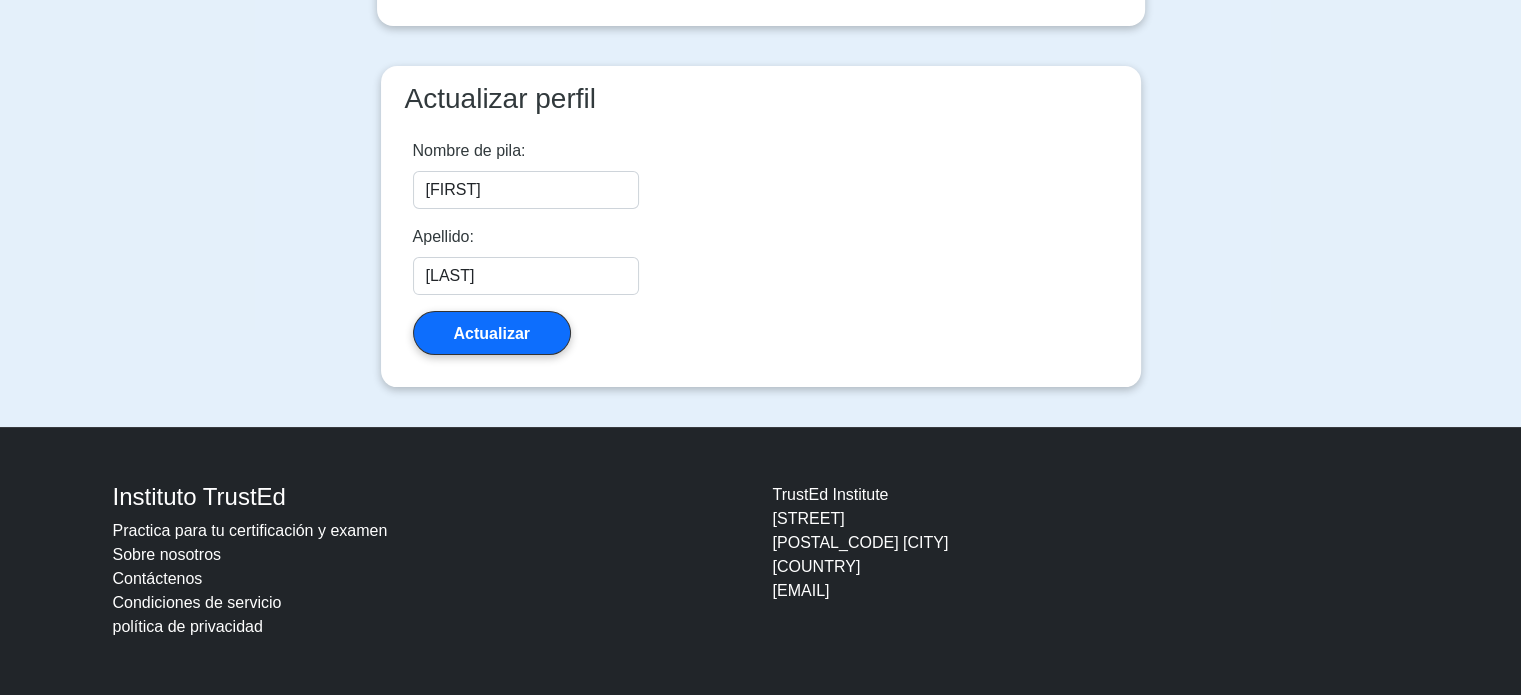 click on "Condiciones de servicio" at bounding box center [197, 602] 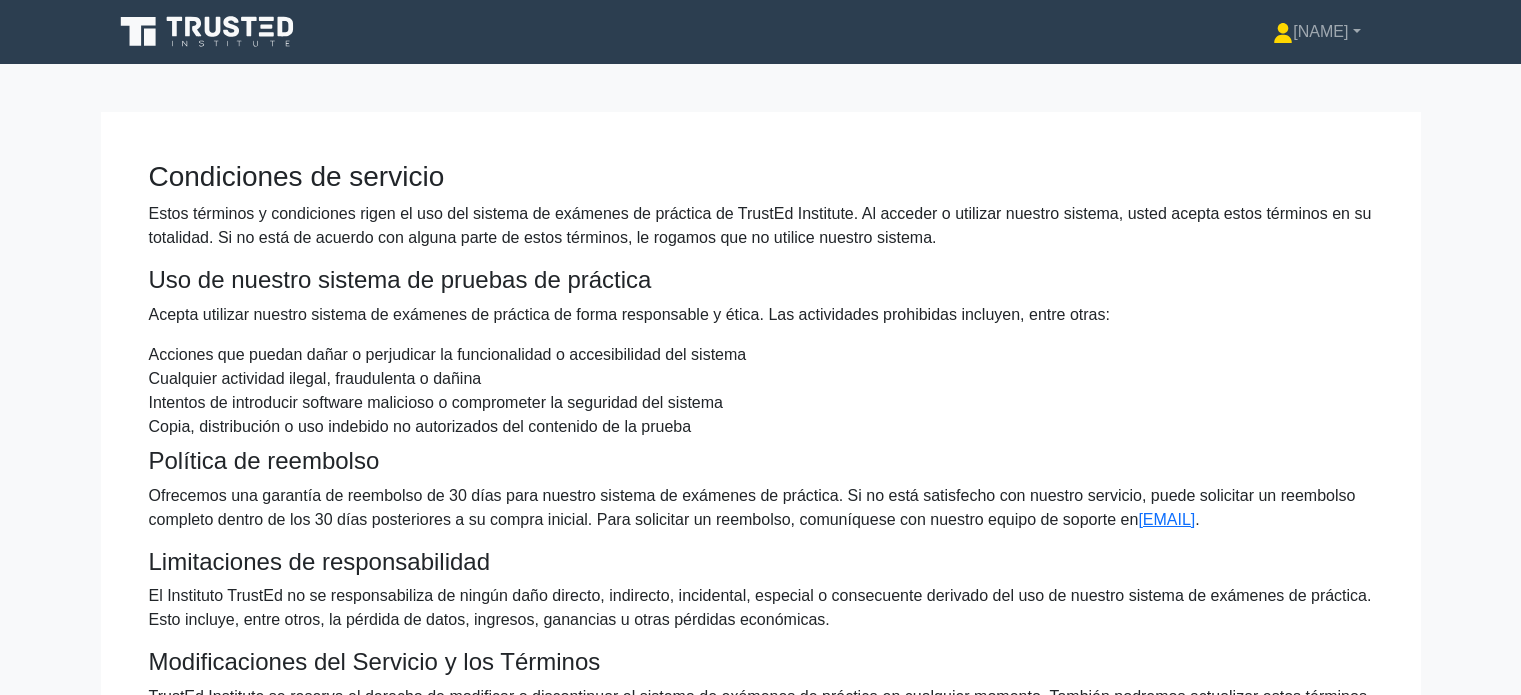scroll, scrollTop: 0, scrollLeft: 0, axis: both 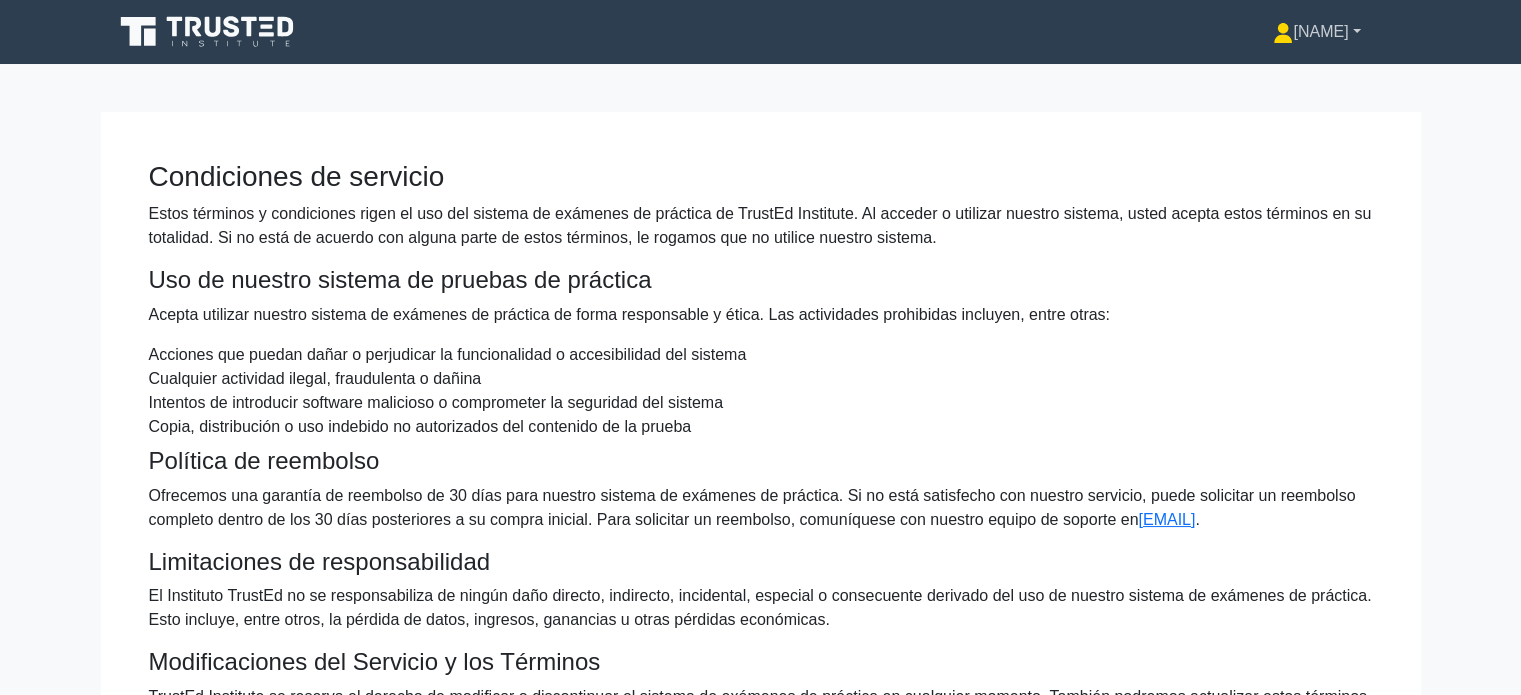 click on "[FIRST]" at bounding box center [1316, 32] 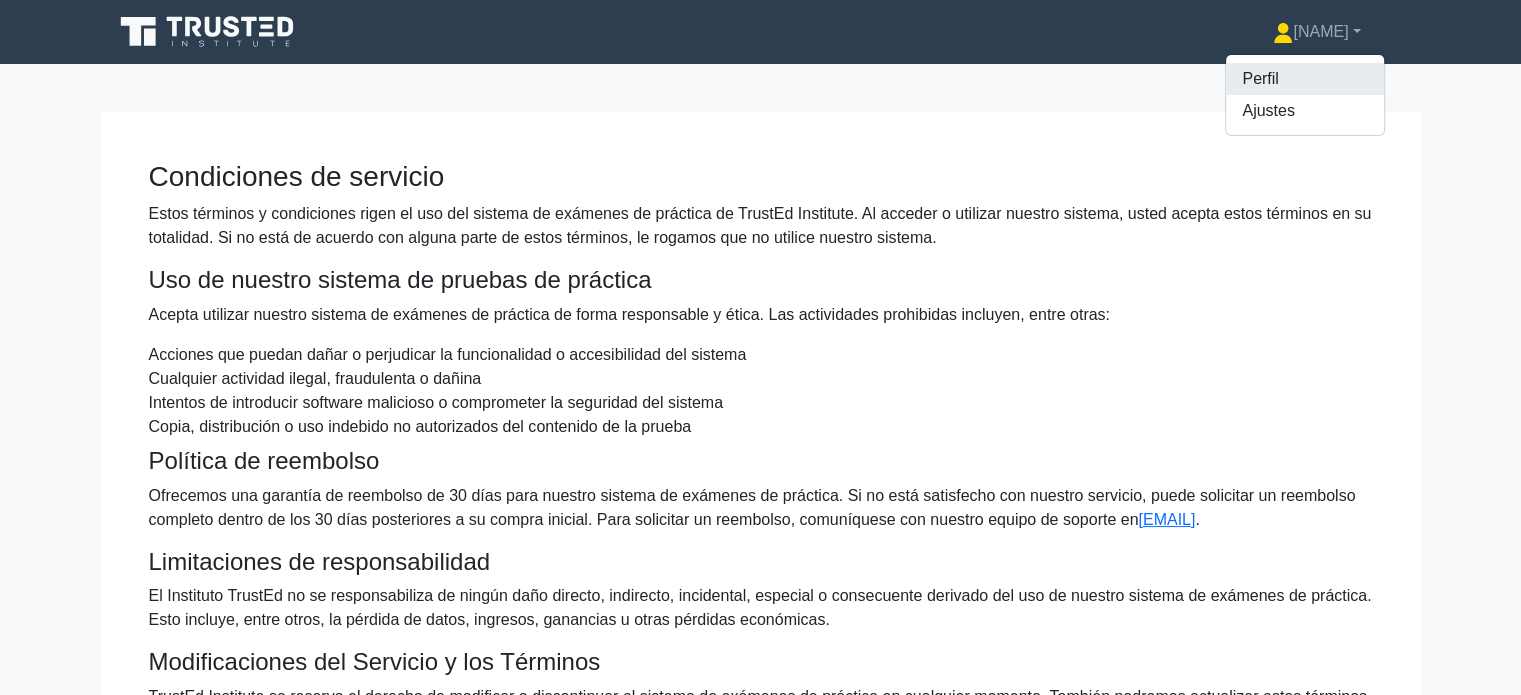 click on "Perfil" at bounding box center (1260, 78) 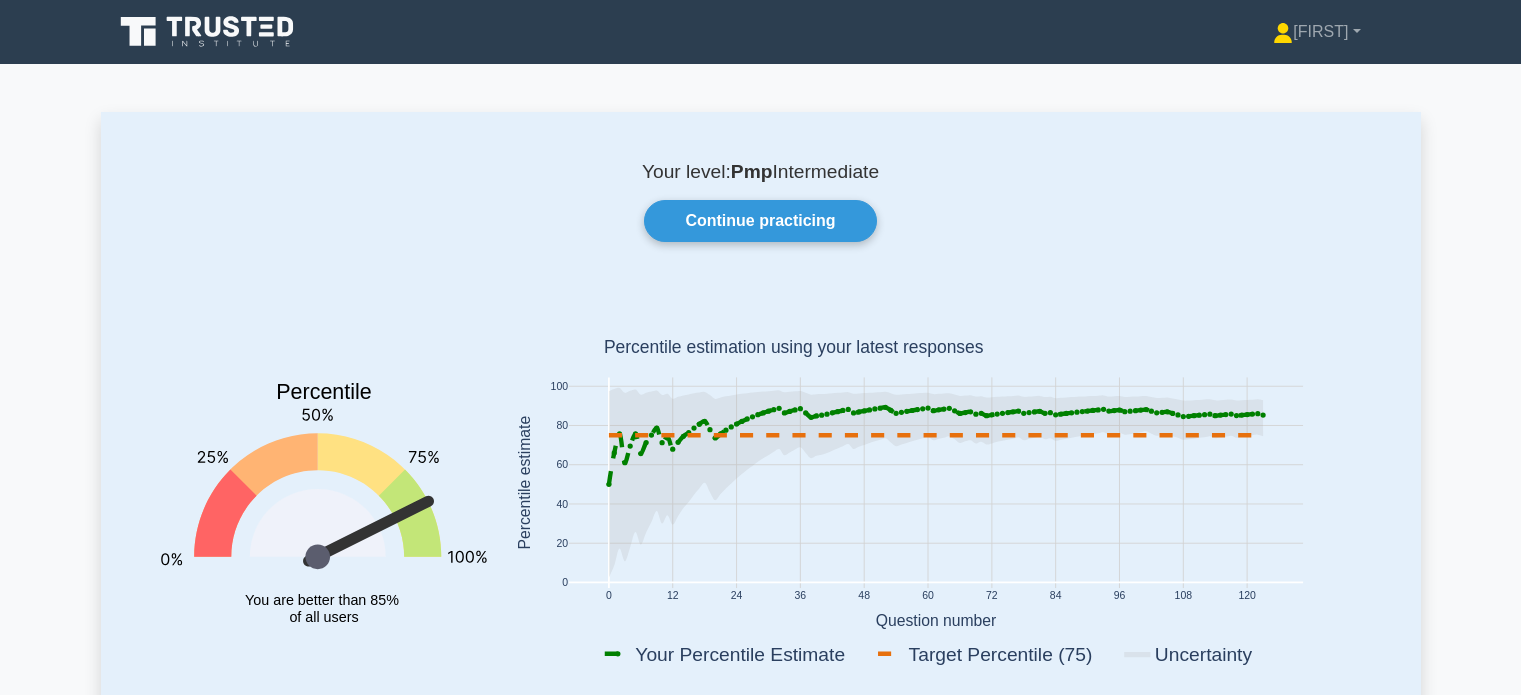 scroll, scrollTop: 0, scrollLeft: 0, axis: both 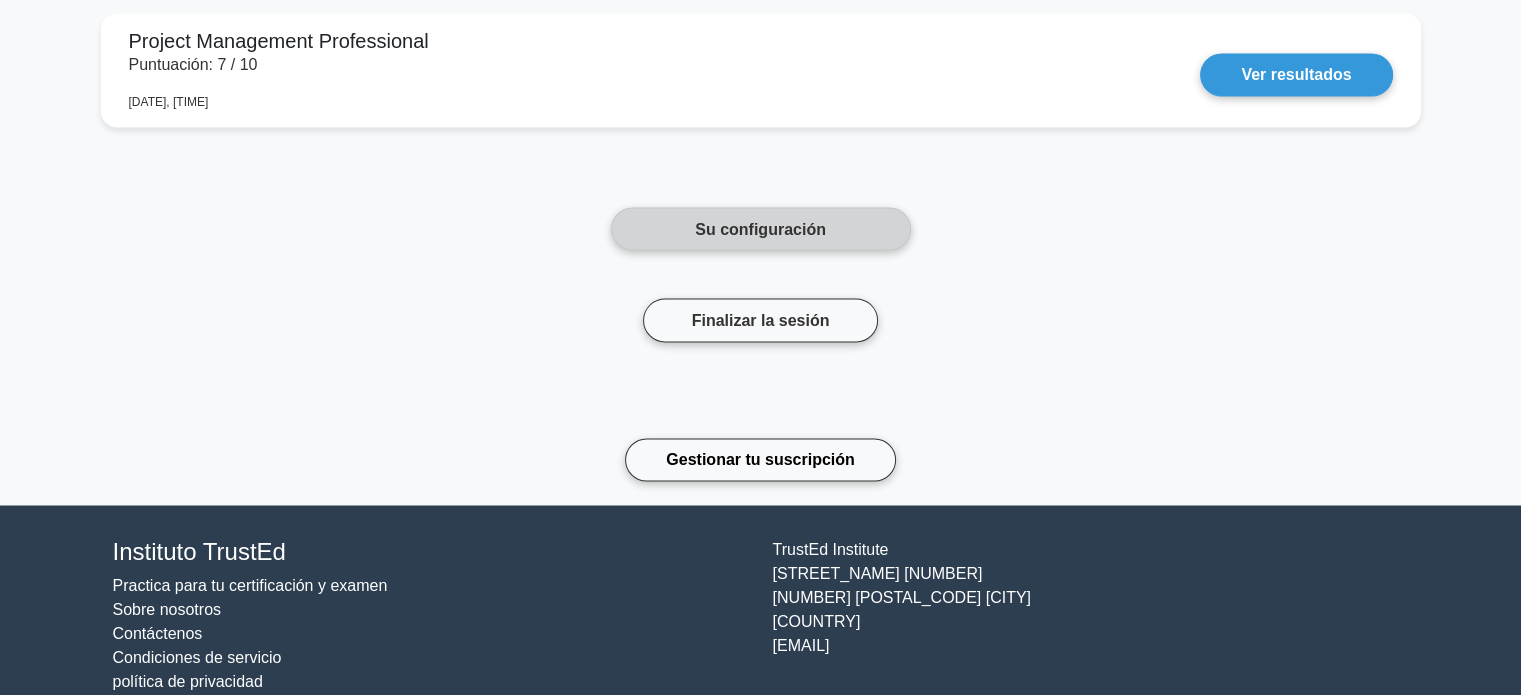 click on "Su configuración" at bounding box center (760, 228) 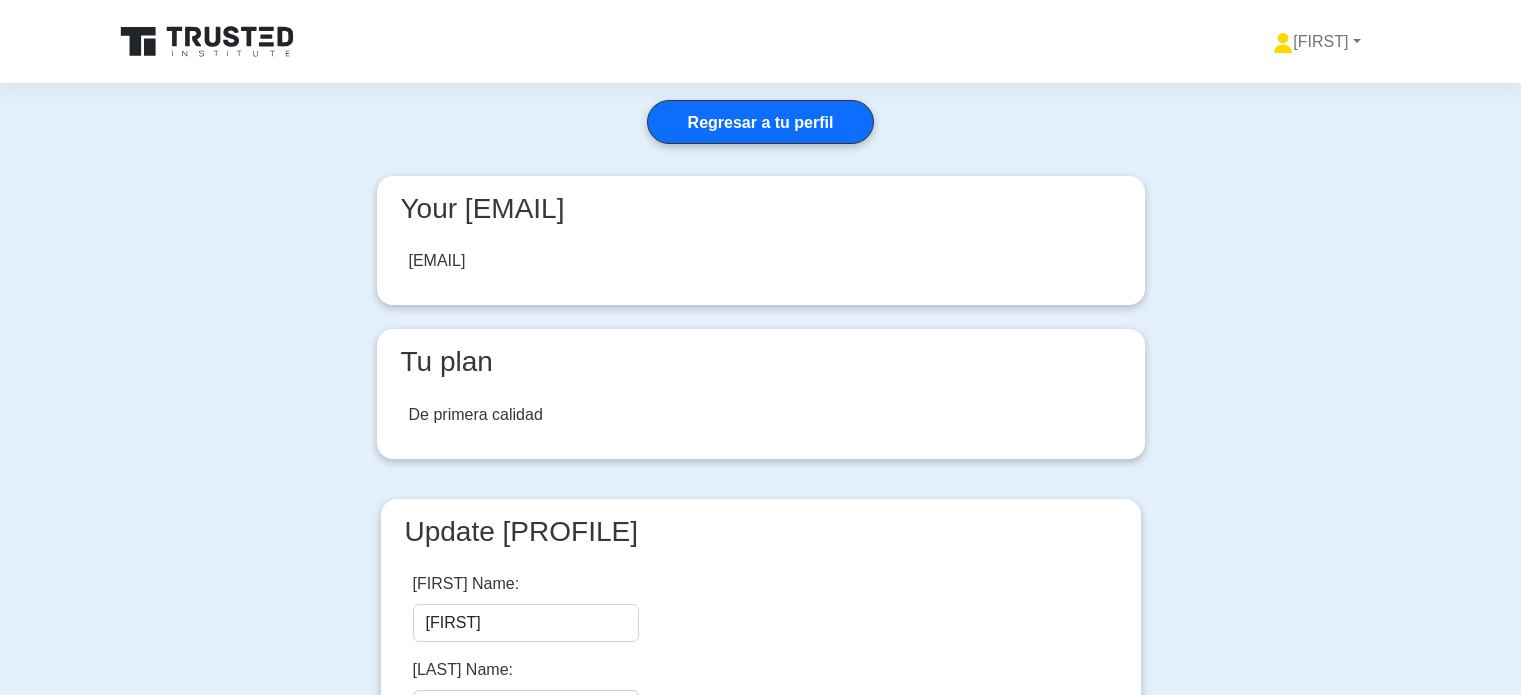 scroll, scrollTop: 0, scrollLeft: 0, axis: both 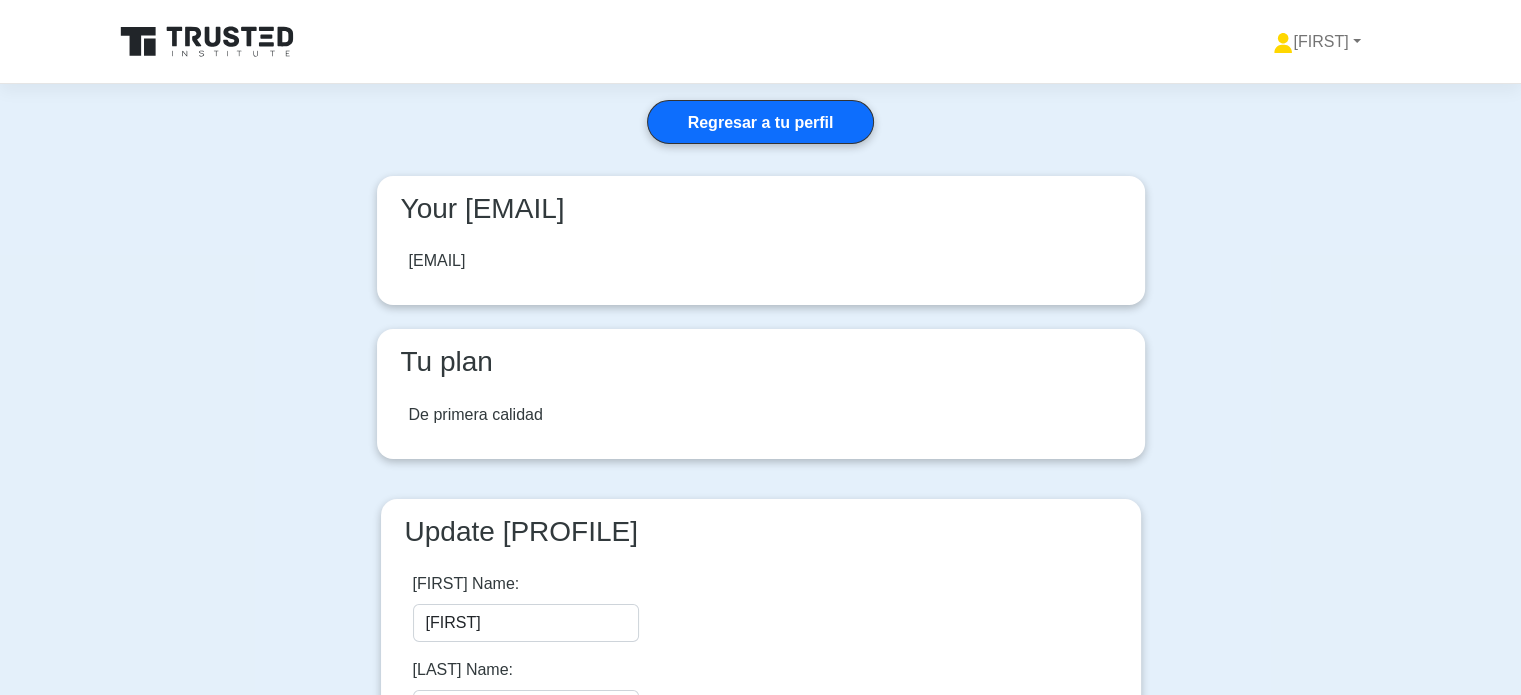 click on "De primera calidad" at bounding box center [476, 414] 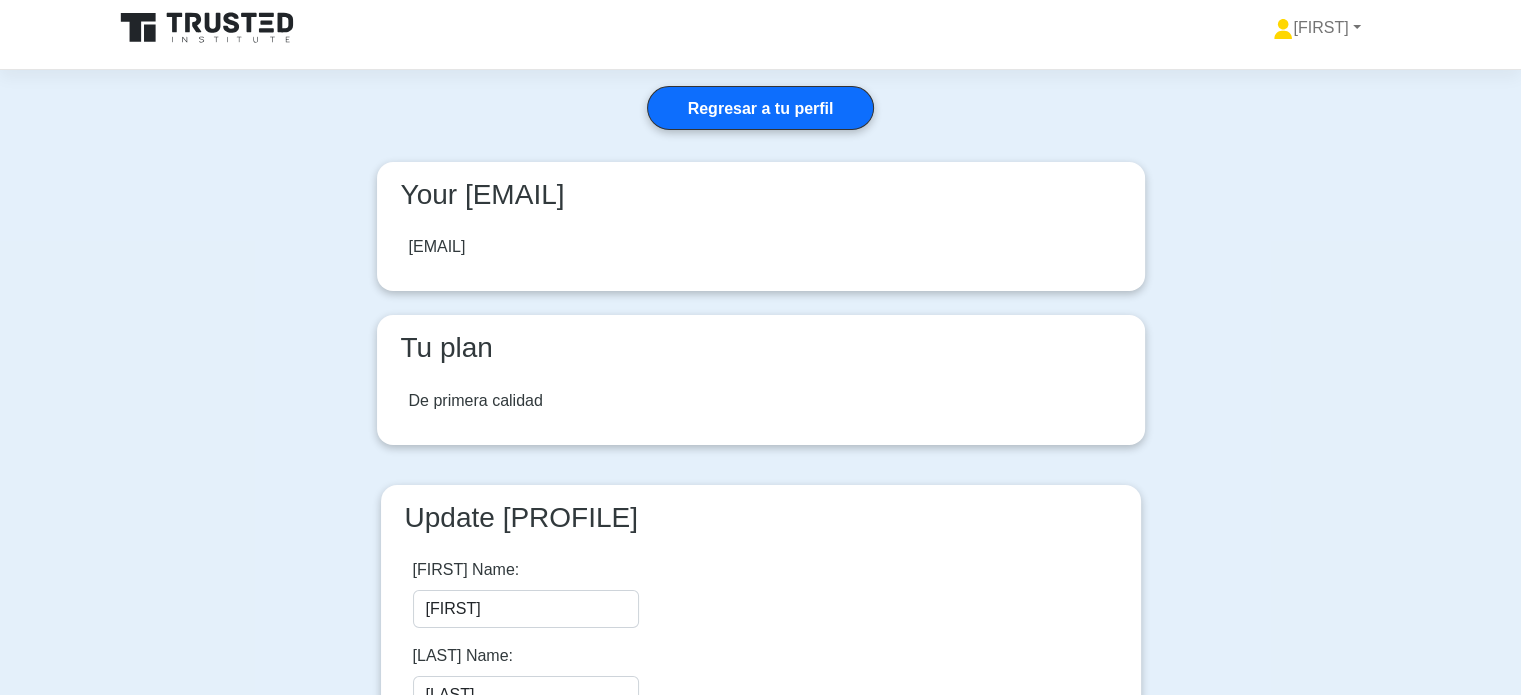 scroll, scrollTop: 0, scrollLeft: 0, axis: both 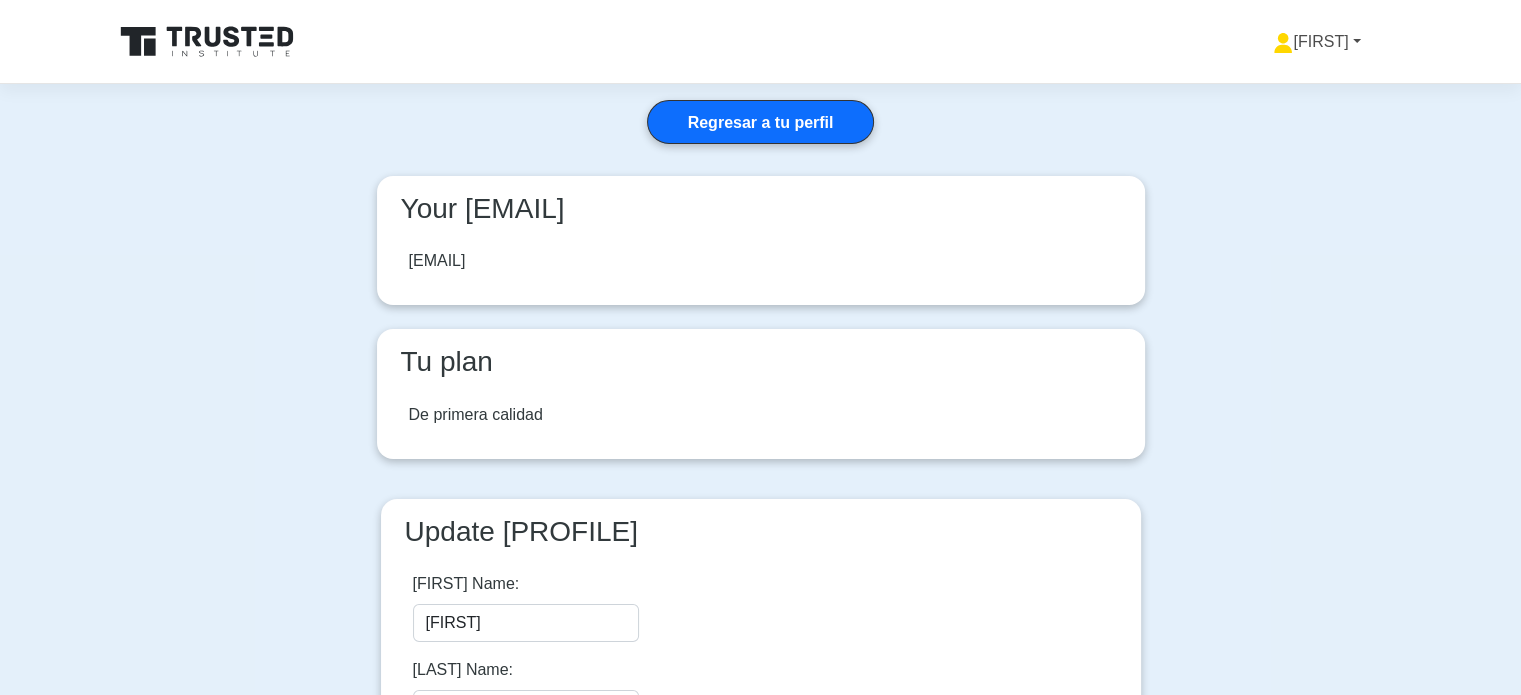 click on "[NAME]" at bounding box center (1316, 42) 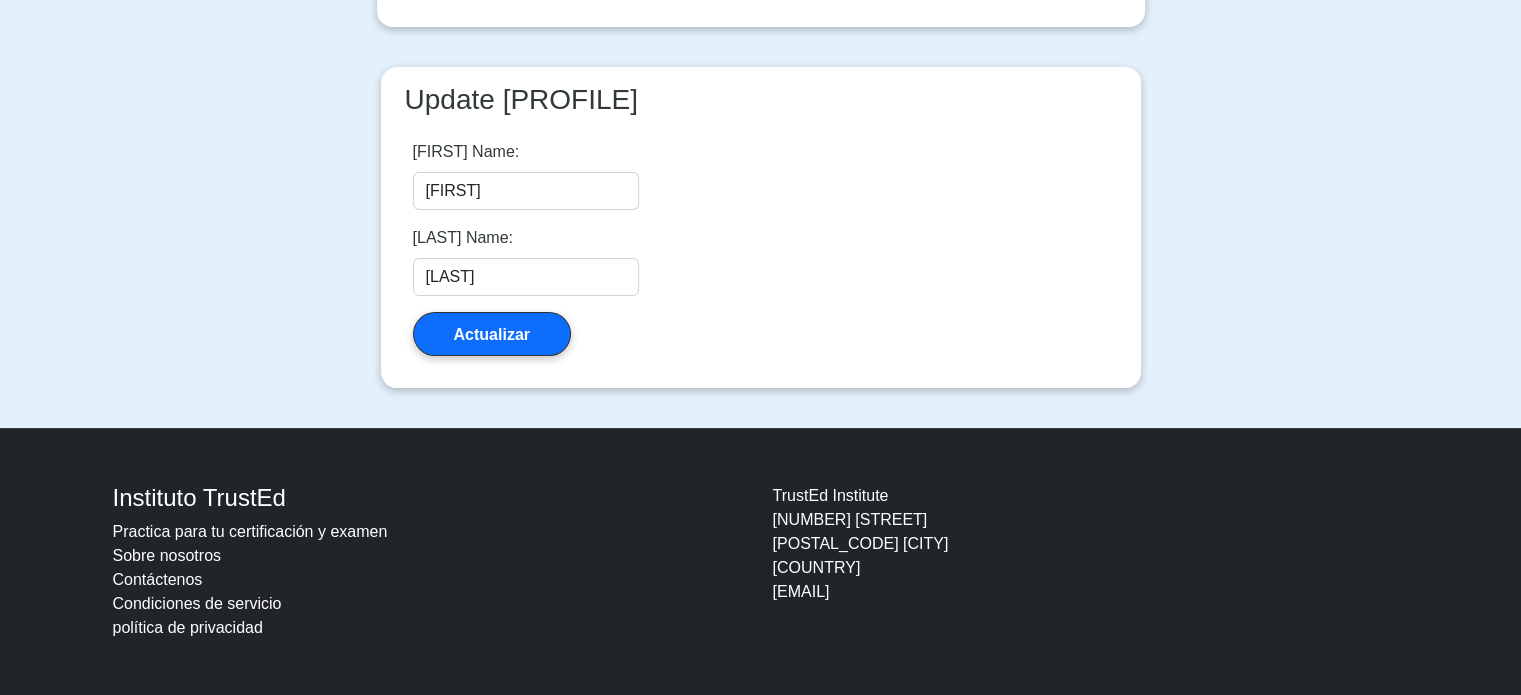 scroll, scrollTop: 433, scrollLeft: 0, axis: vertical 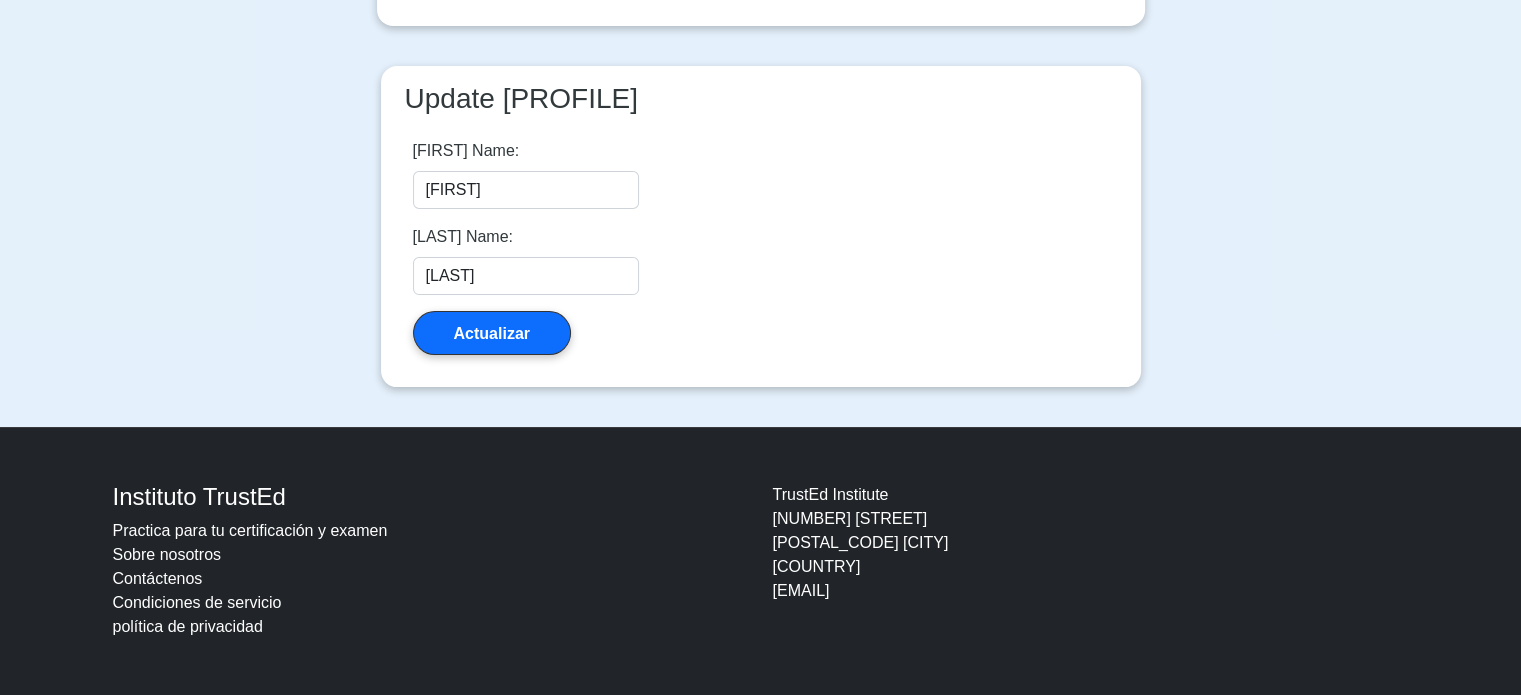 click on "política de privacidad" at bounding box center (188, 626) 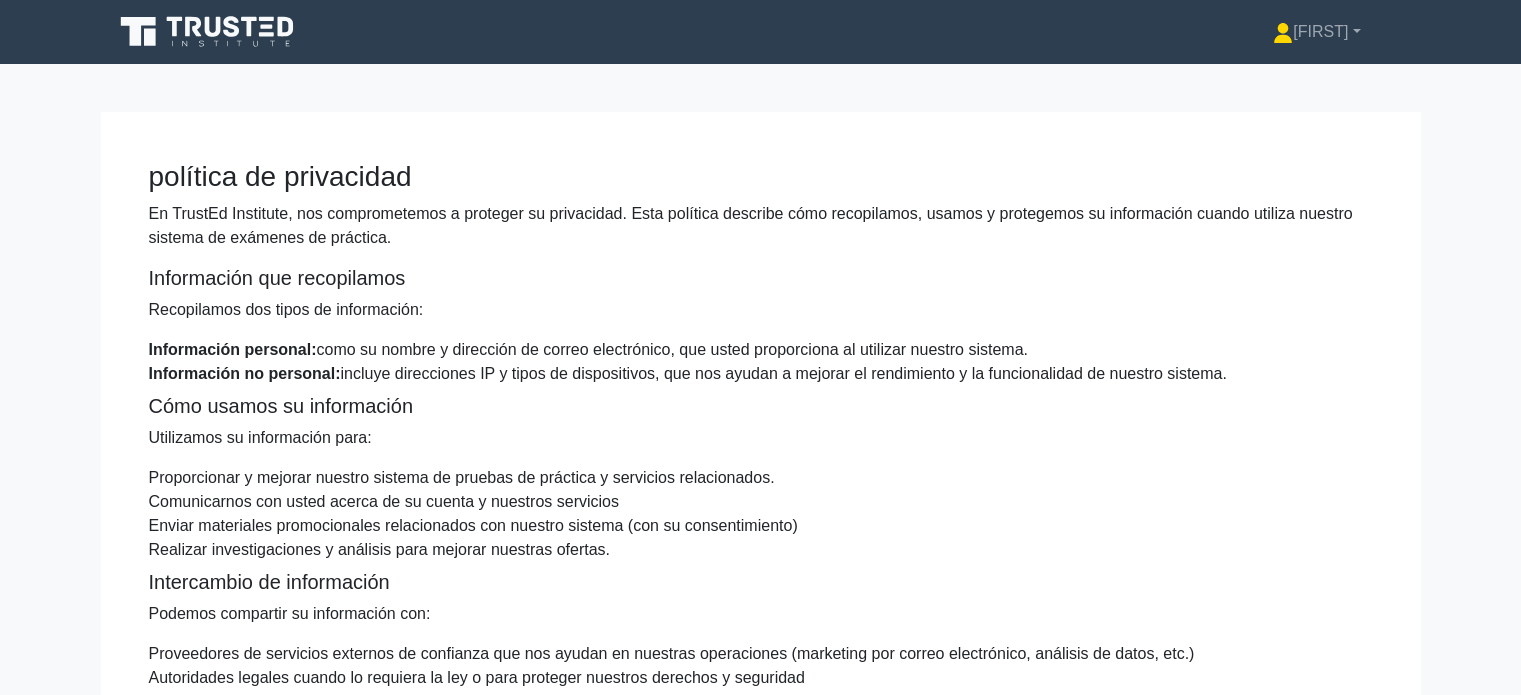 scroll, scrollTop: 0, scrollLeft: 0, axis: both 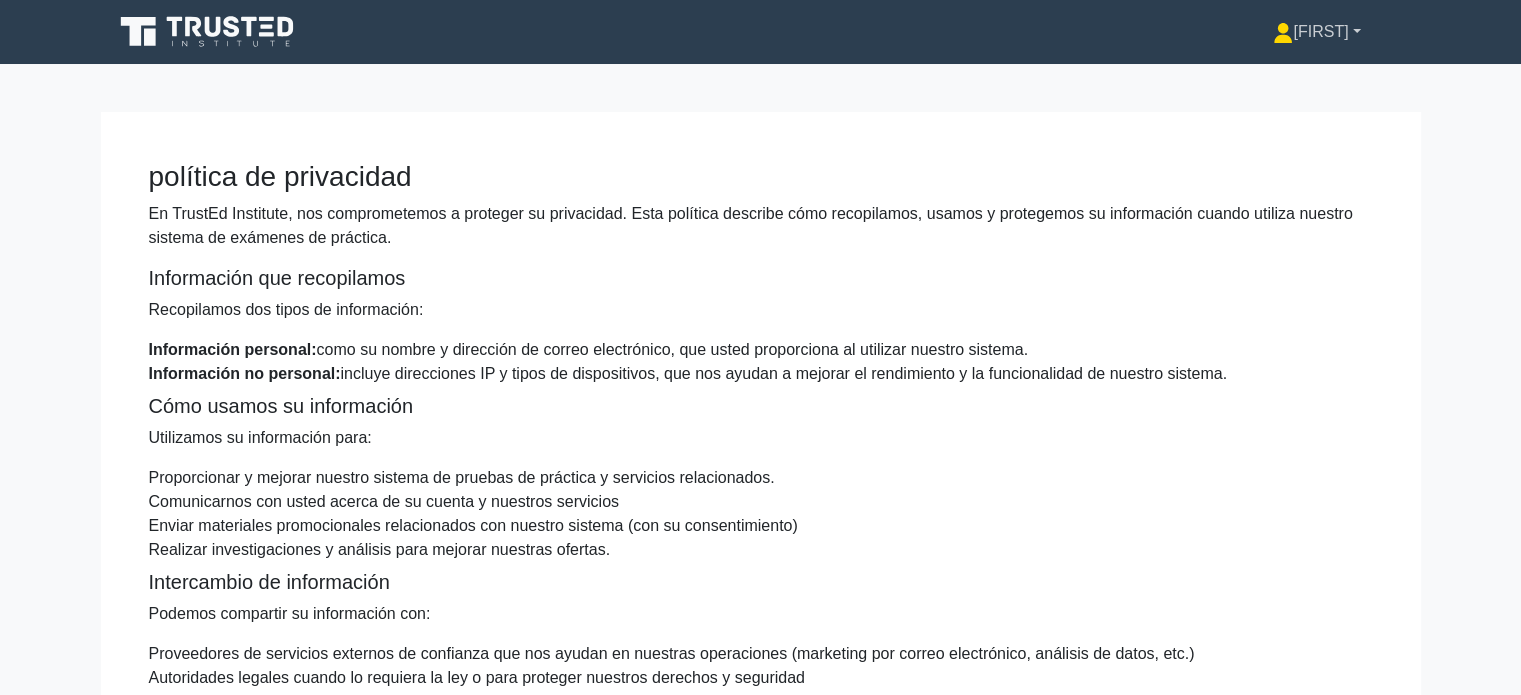 click on "[FIRST]" at bounding box center [1320, 31] 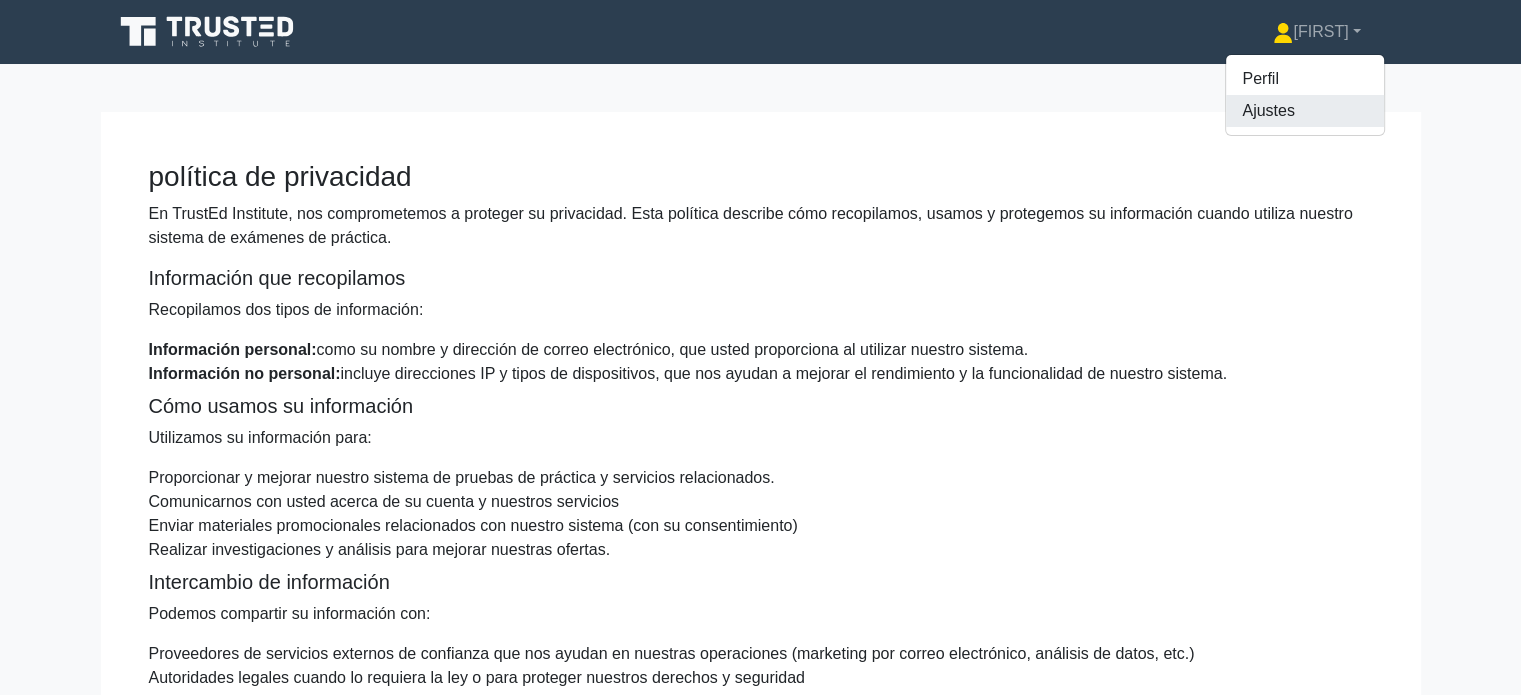 click on "Ajustes" at bounding box center (1268, 110) 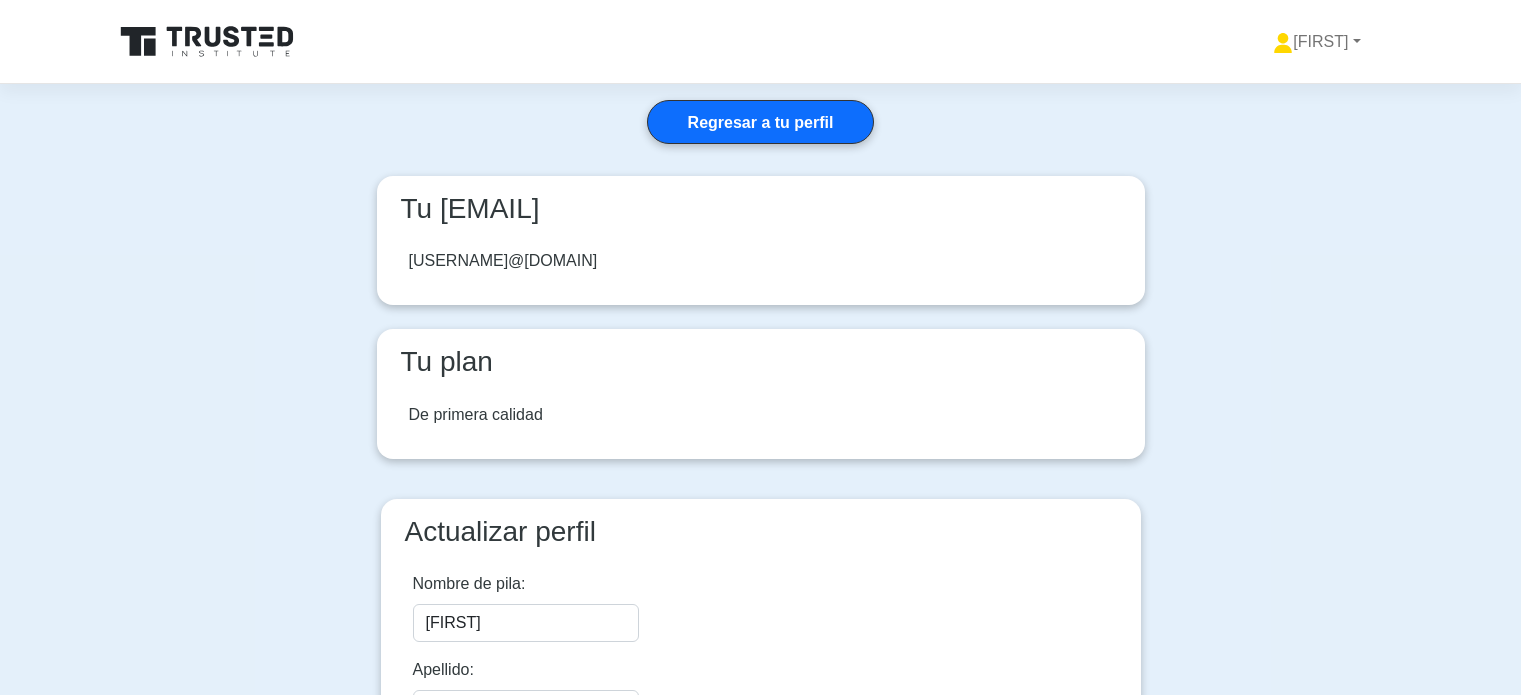 scroll, scrollTop: 0, scrollLeft: 0, axis: both 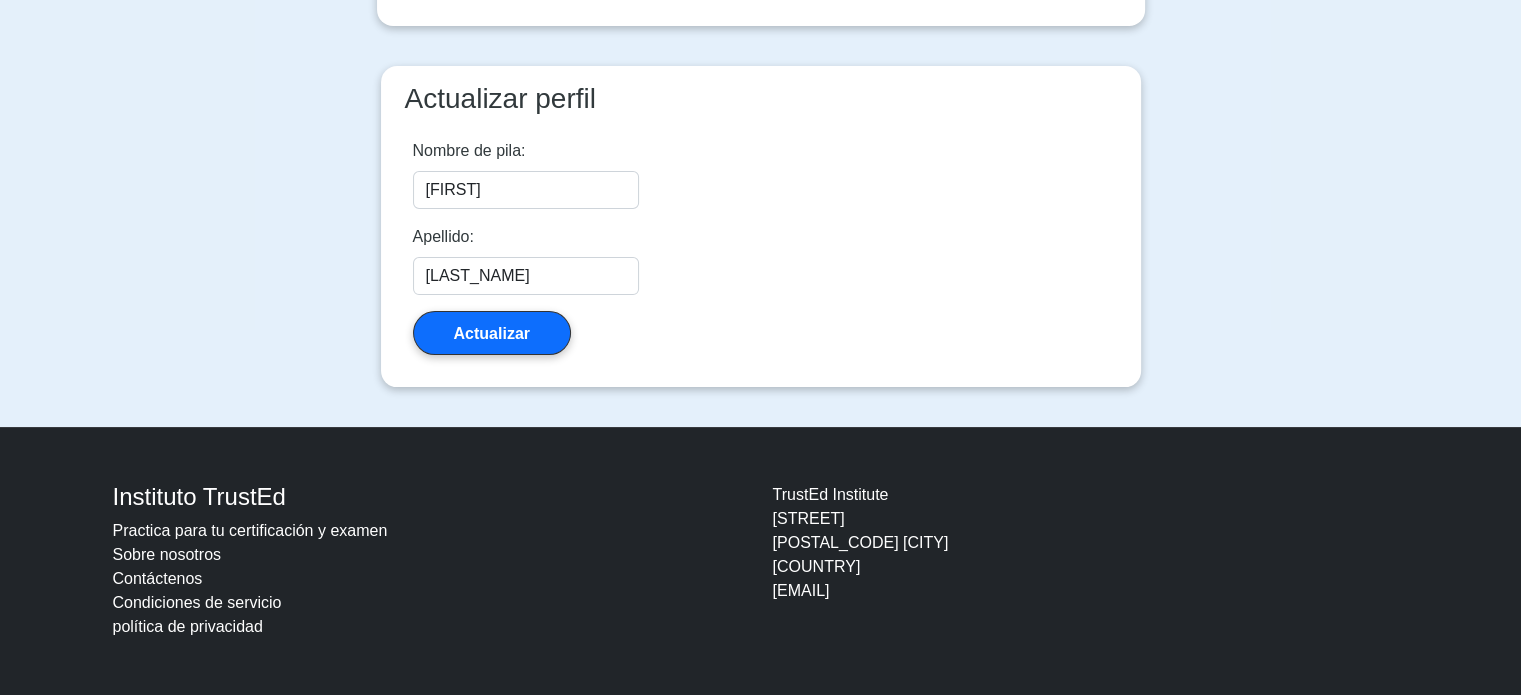 click on "Practica para tu certificación y examen" at bounding box center (250, 530) 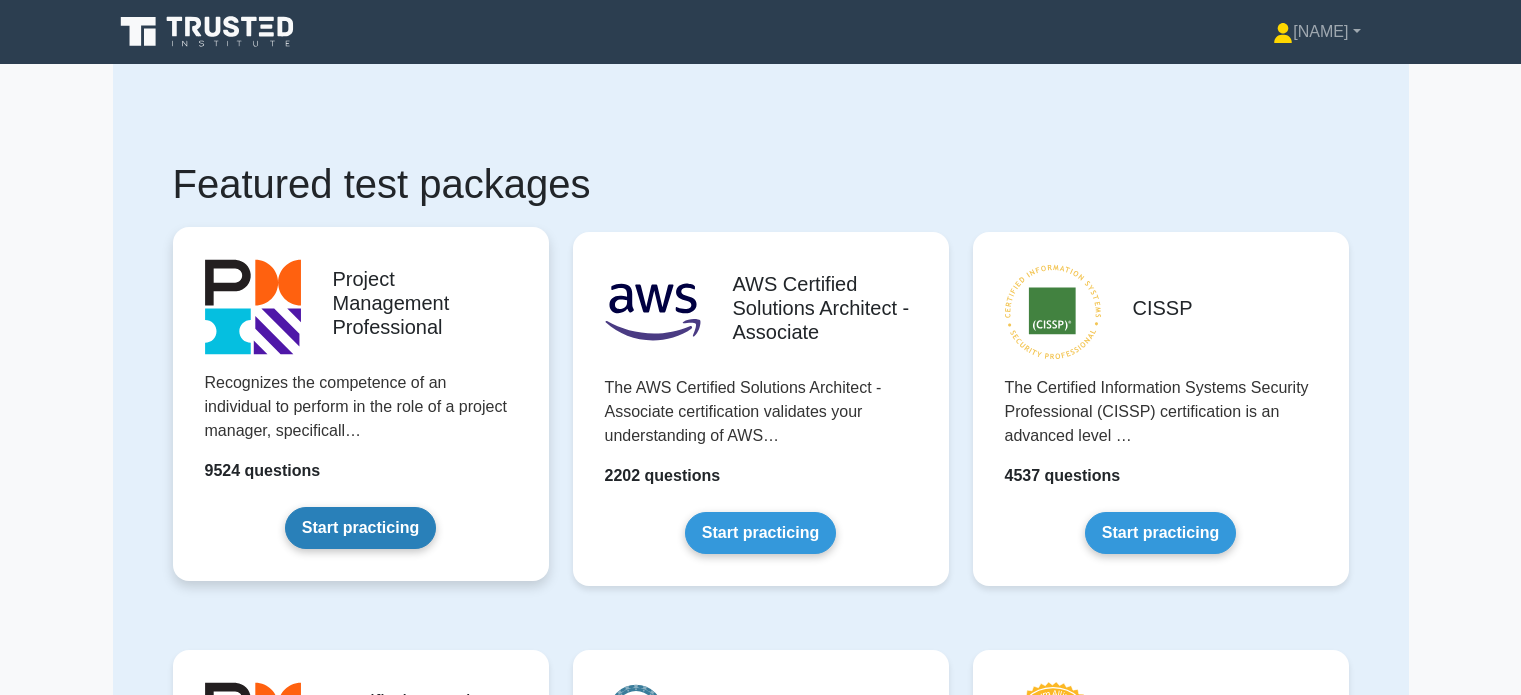 scroll, scrollTop: 0, scrollLeft: 0, axis: both 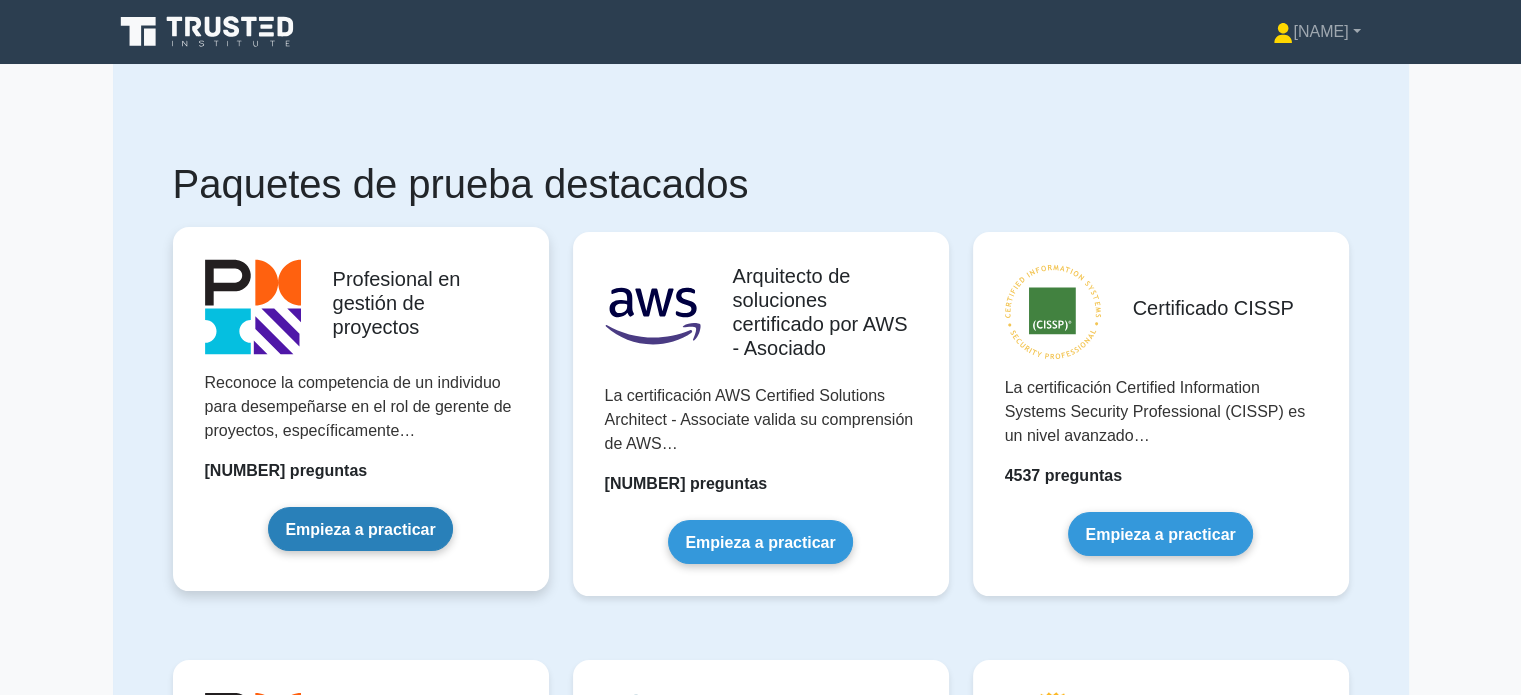 click on "Empieza a practicar" at bounding box center [360, 528] 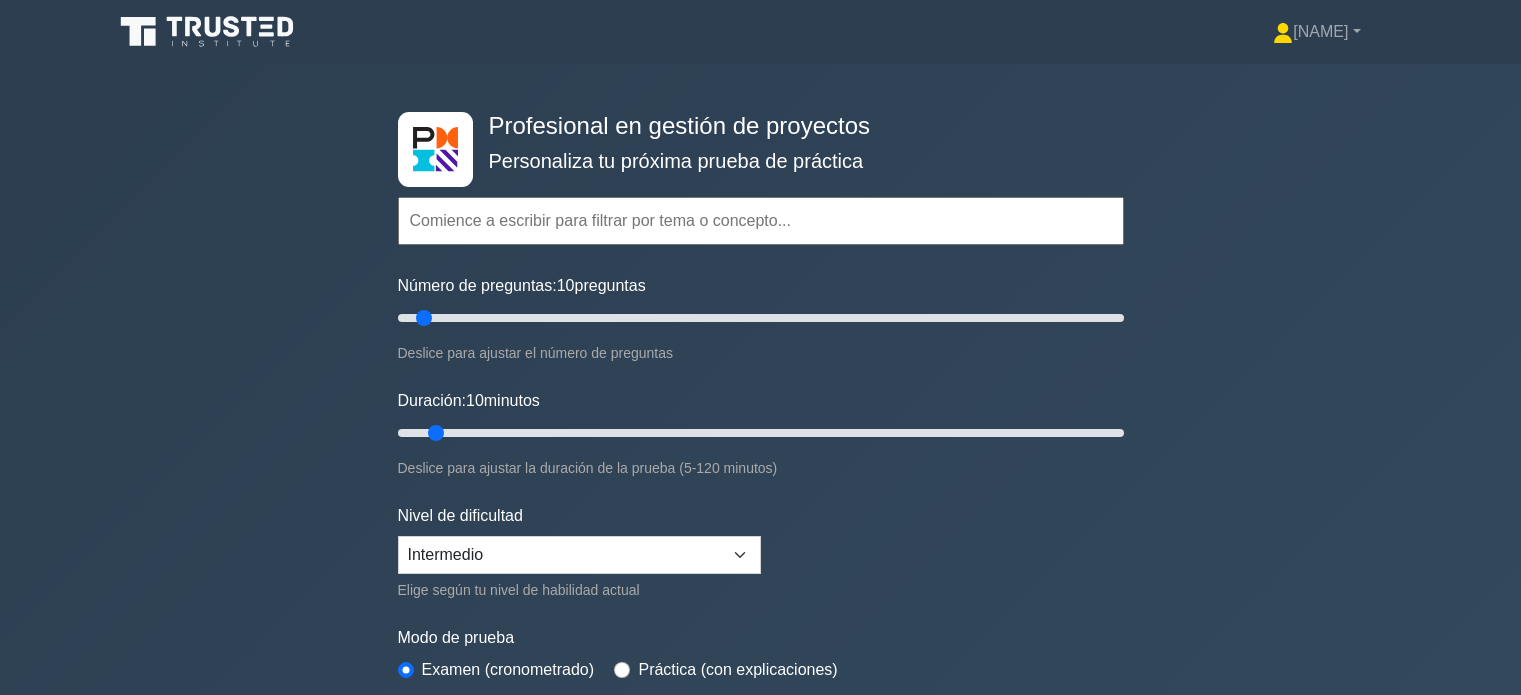 scroll, scrollTop: 0, scrollLeft: 0, axis: both 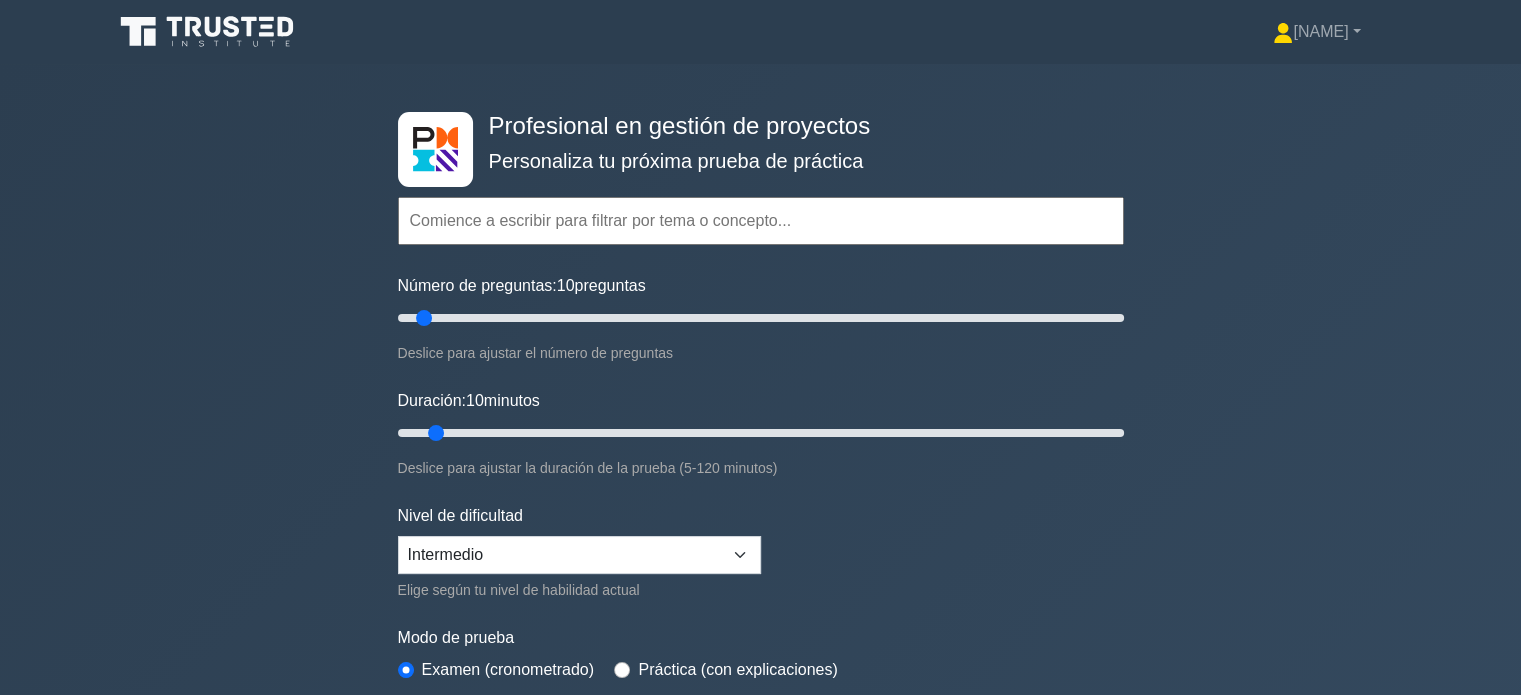 click at bounding box center [193, 27] 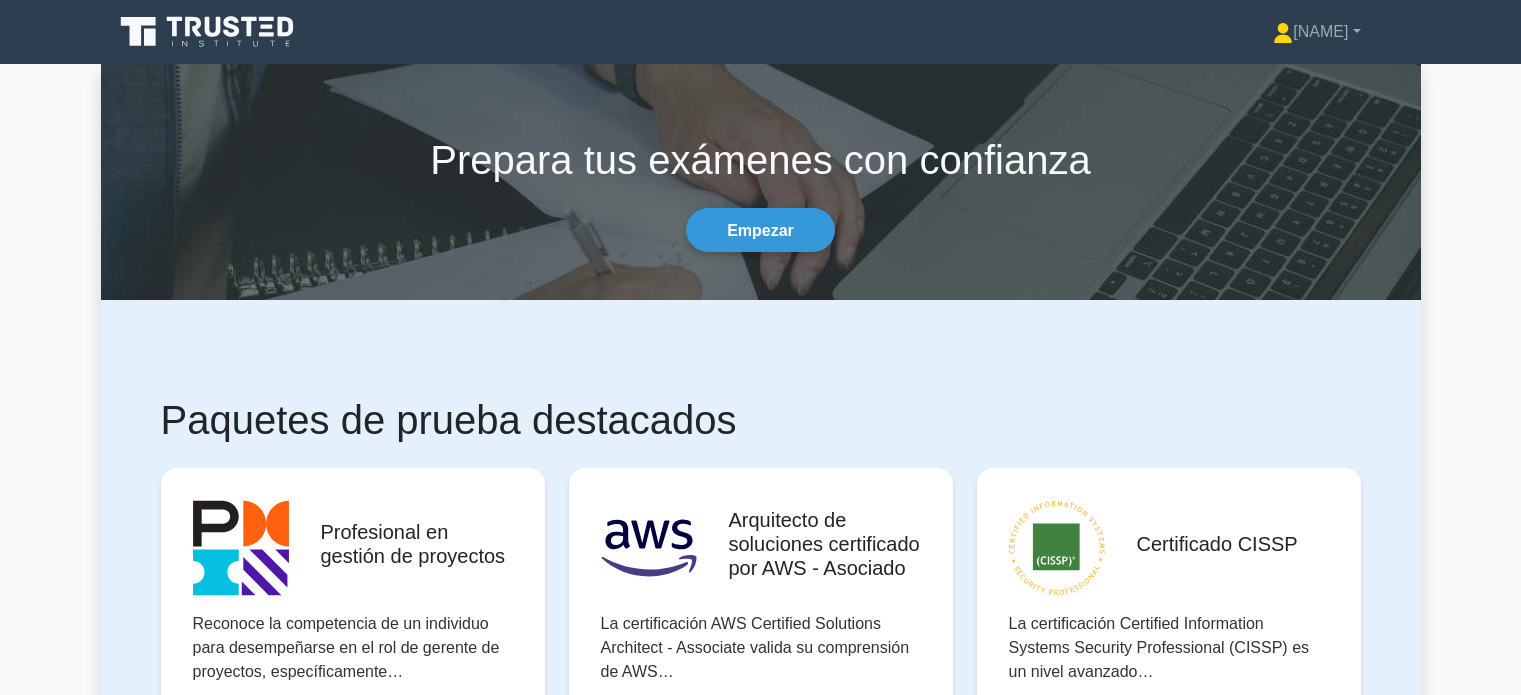 scroll, scrollTop: 700, scrollLeft: 0, axis: vertical 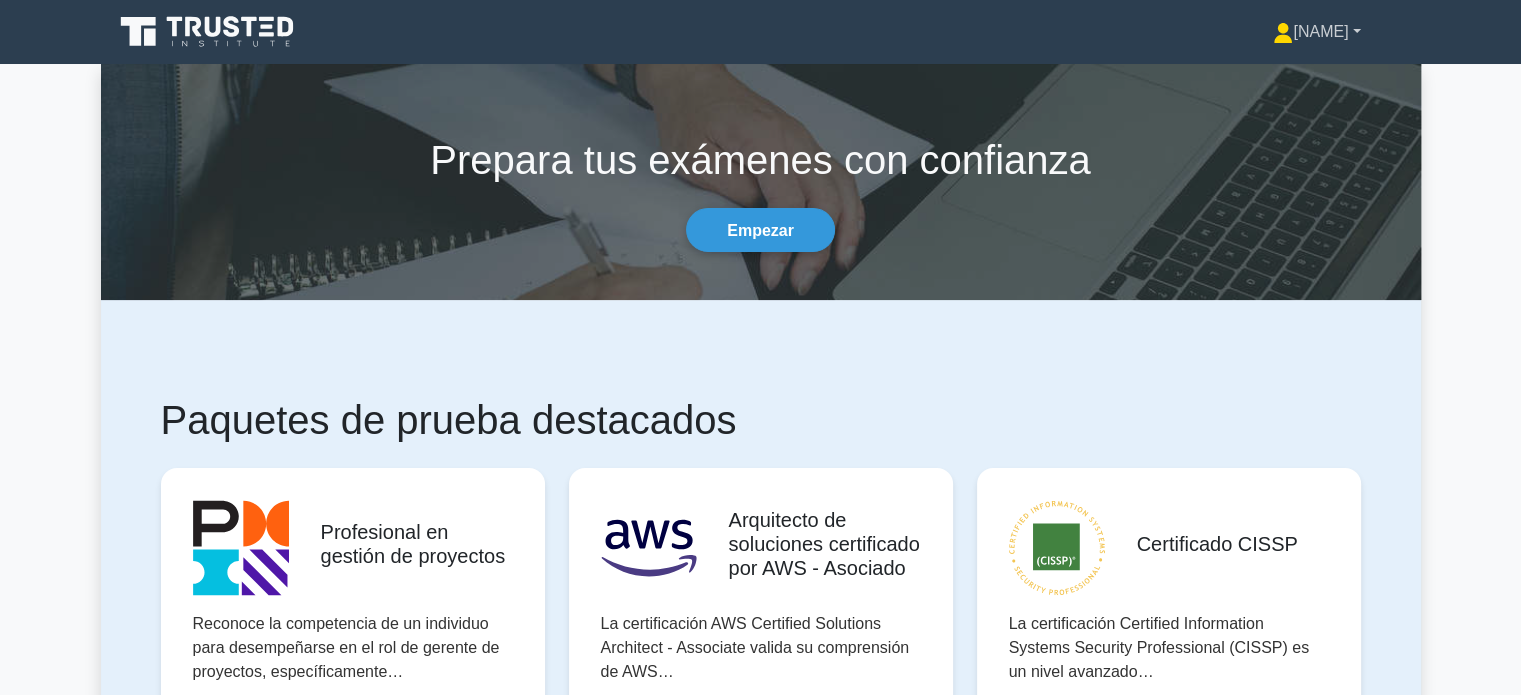 click on "[NAME]" at bounding box center (1320, 31) 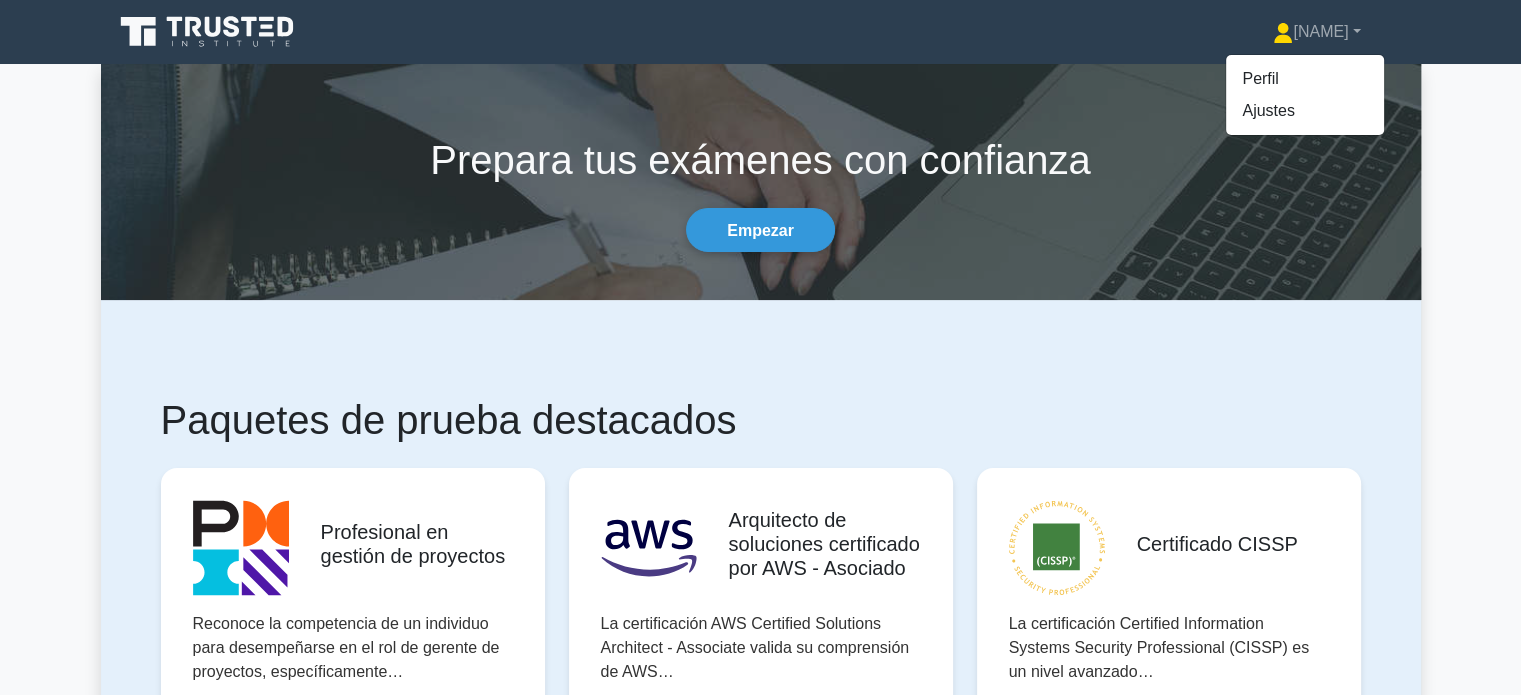 click at bounding box center [209, 32] 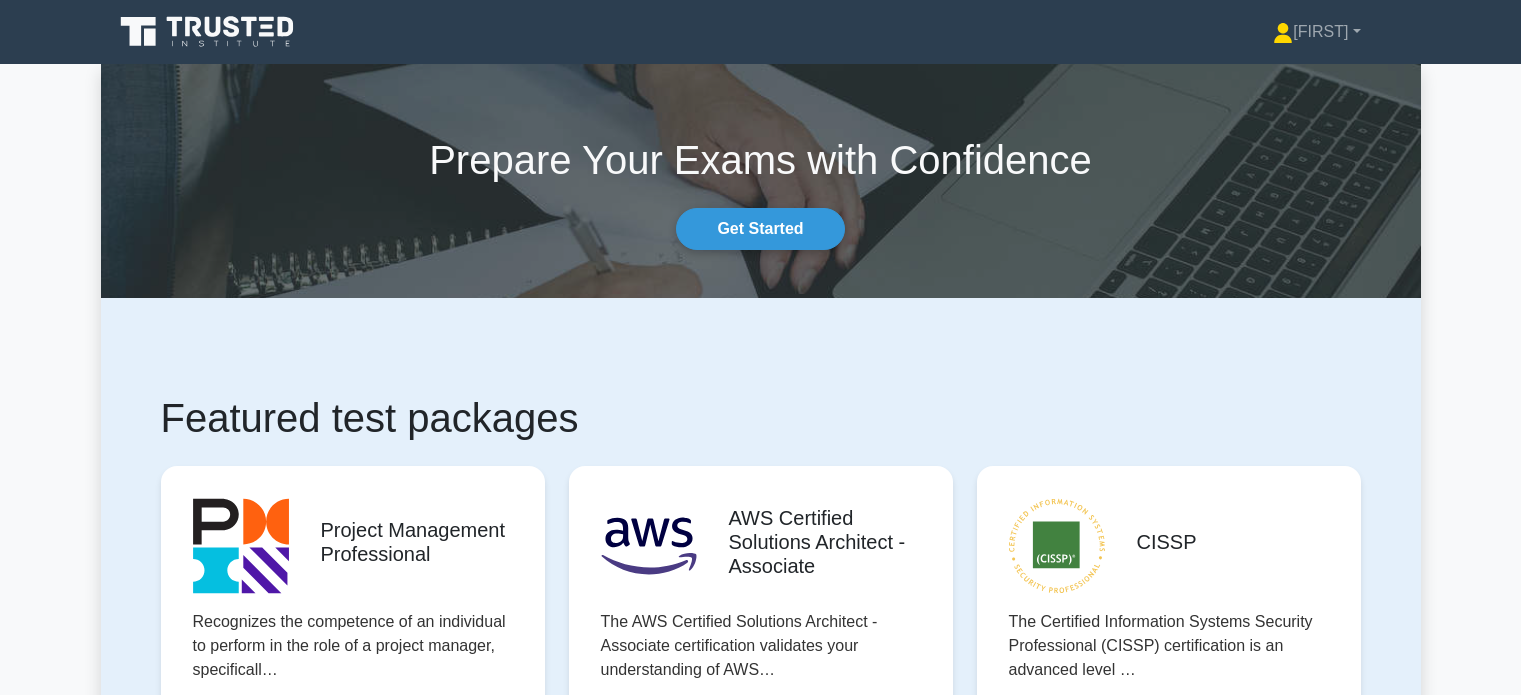 scroll, scrollTop: 0, scrollLeft: 0, axis: both 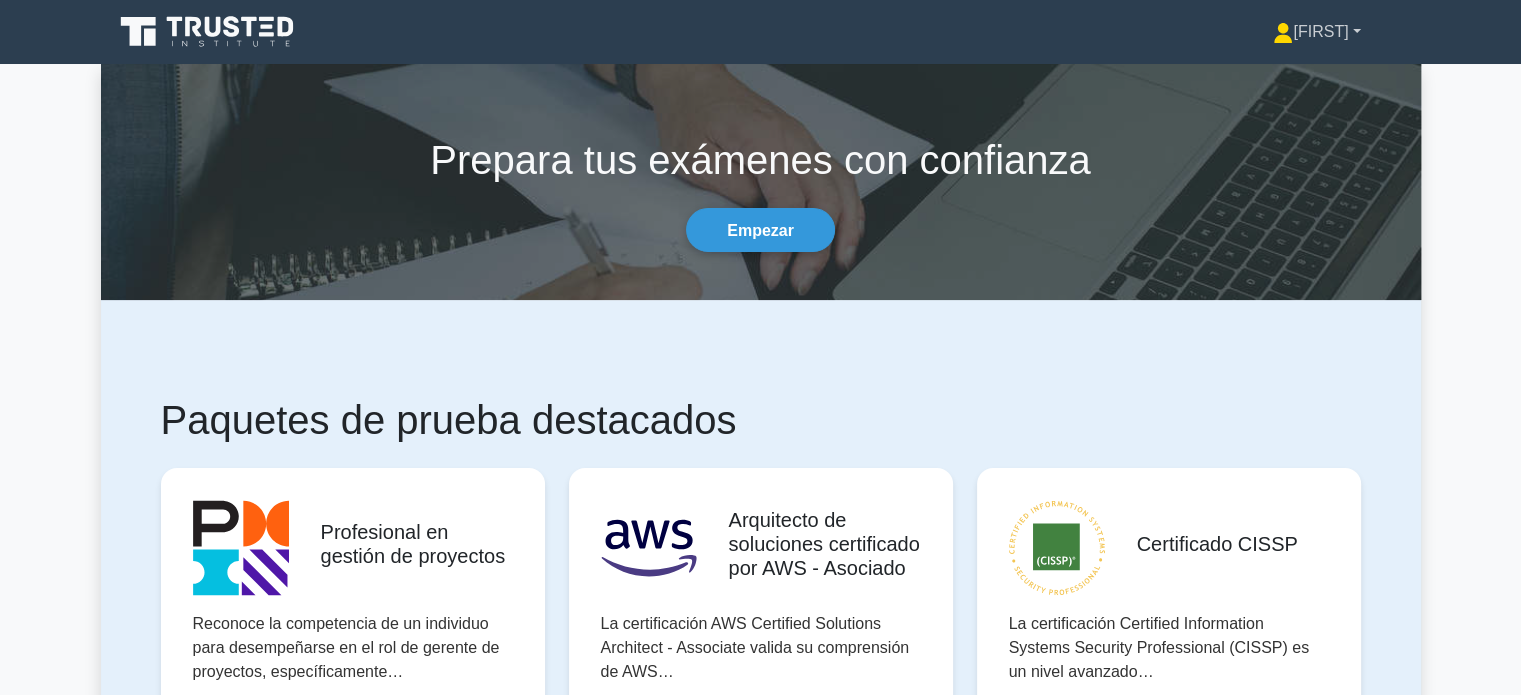 click on "[FIRST]" at bounding box center (1316, 32) 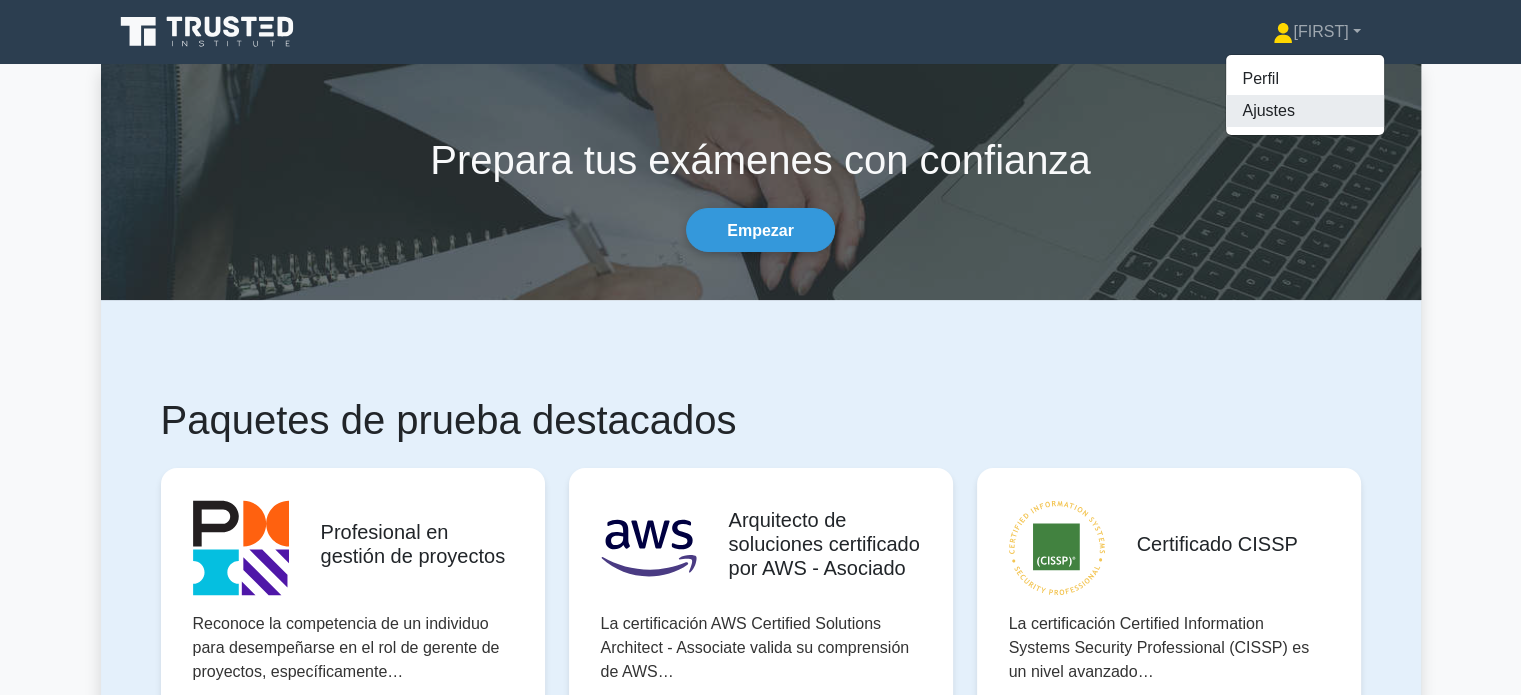 click on "Ajustes" at bounding box center [1268, 110] 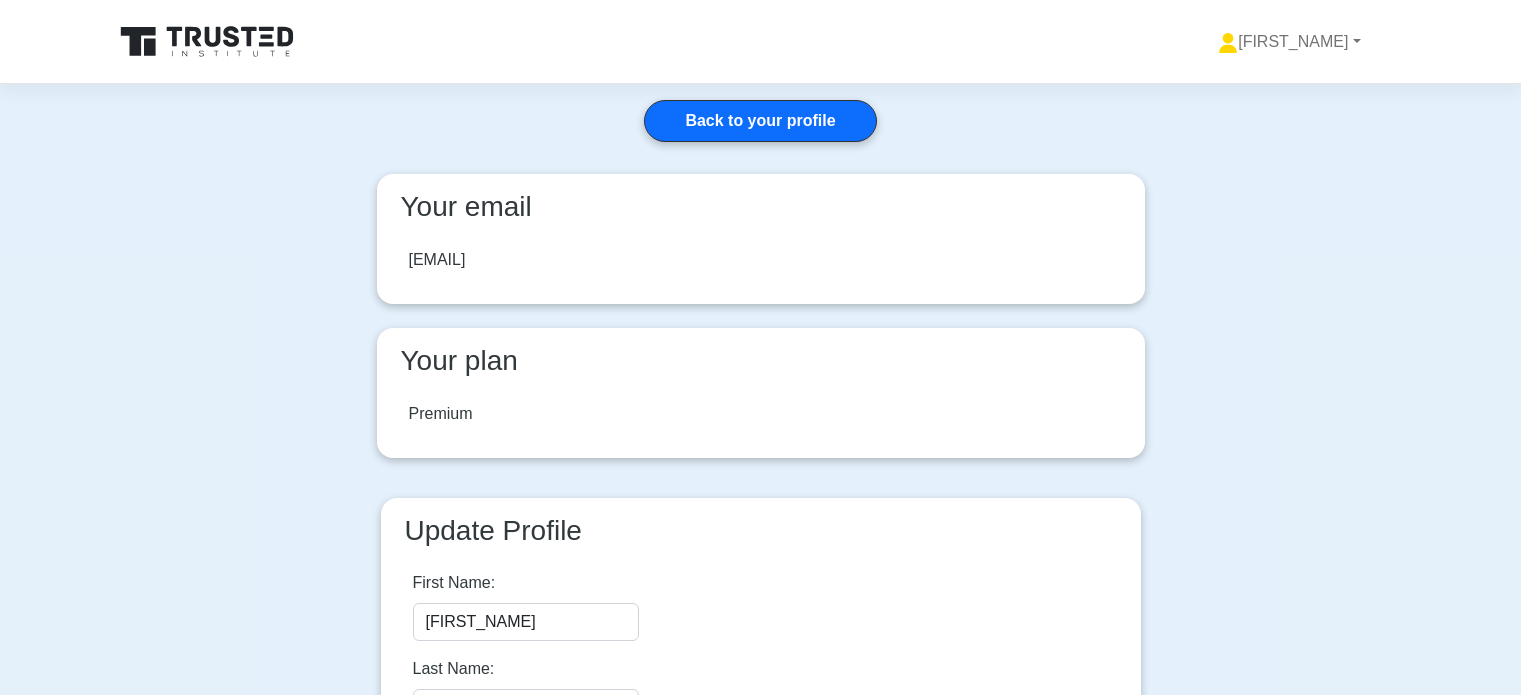 scroll, scrollTop: 0, scrollLeft: 0, axis: both 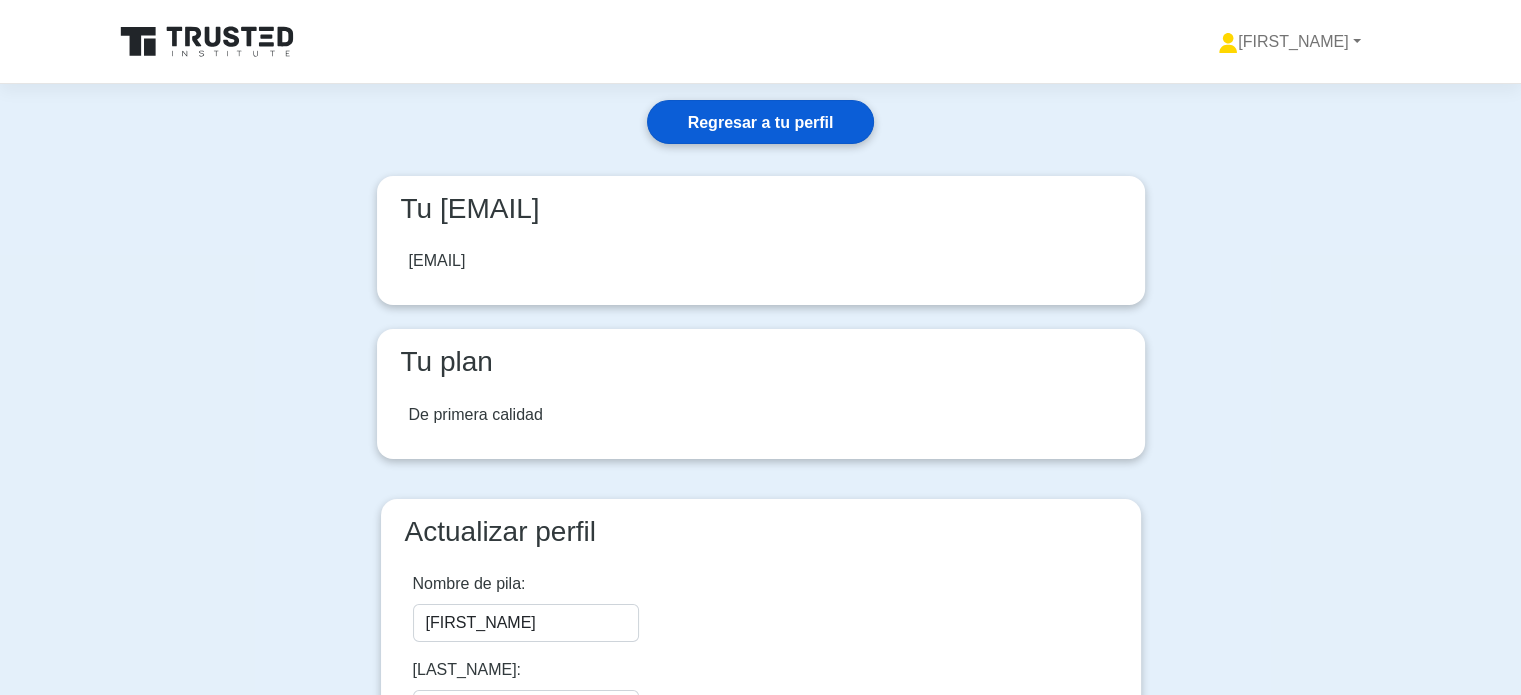 click on "Regresar a tu perfil" at bounding box center (761, 122) 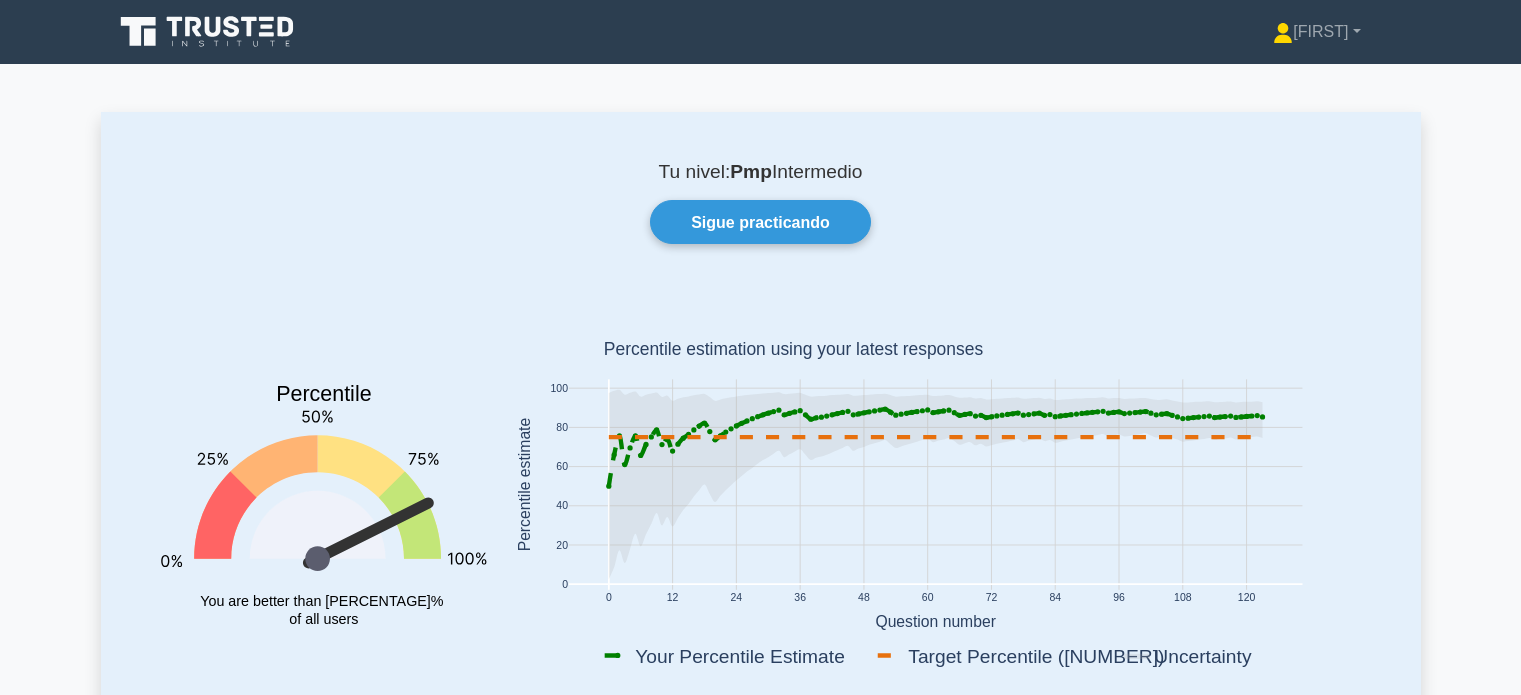 scroll, scrollTop: 0, scrollLeft: 0, axis: both 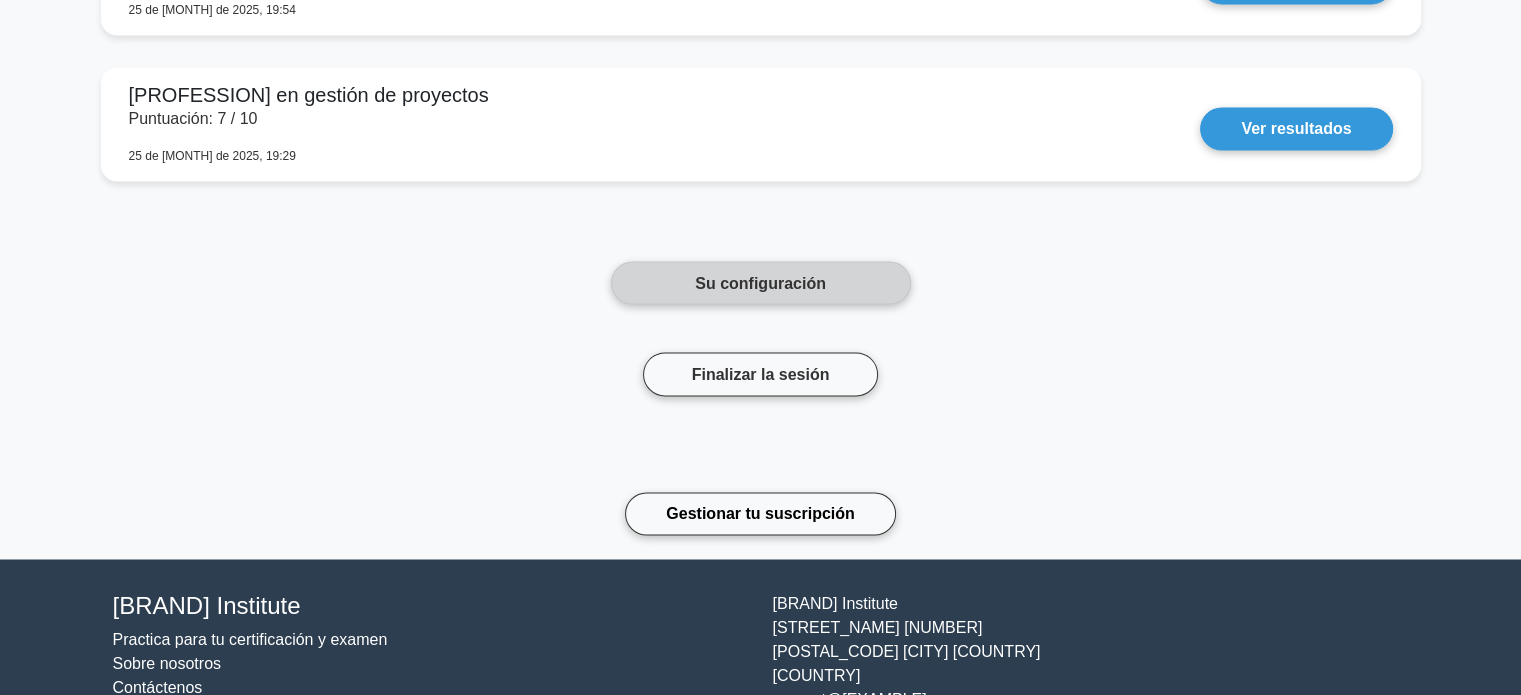 click on "Su configuración" at bounding box center [760, 282] 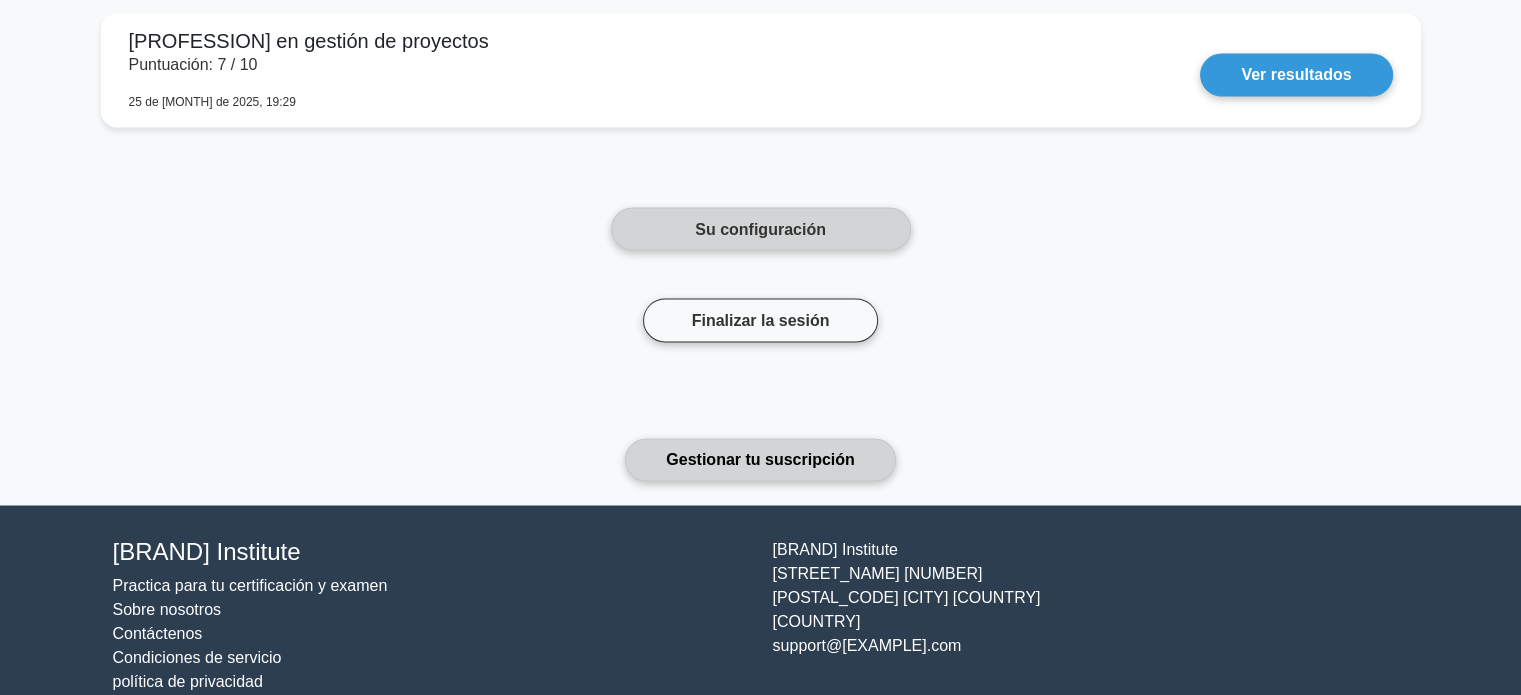click on "Gestionar tu suscripción" at bounding box center (760, 459) 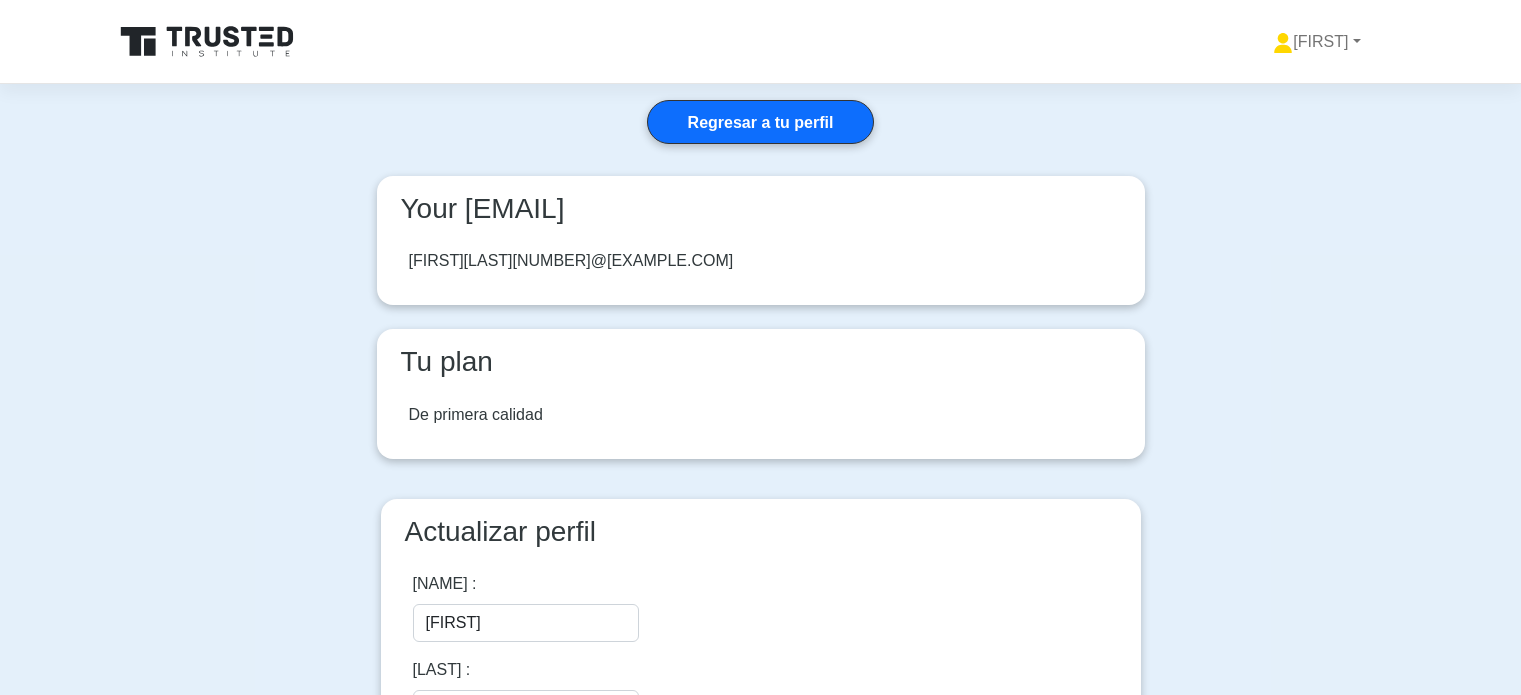 scroll, scrollTop: 0, scrollLeft: 0, axis: both 